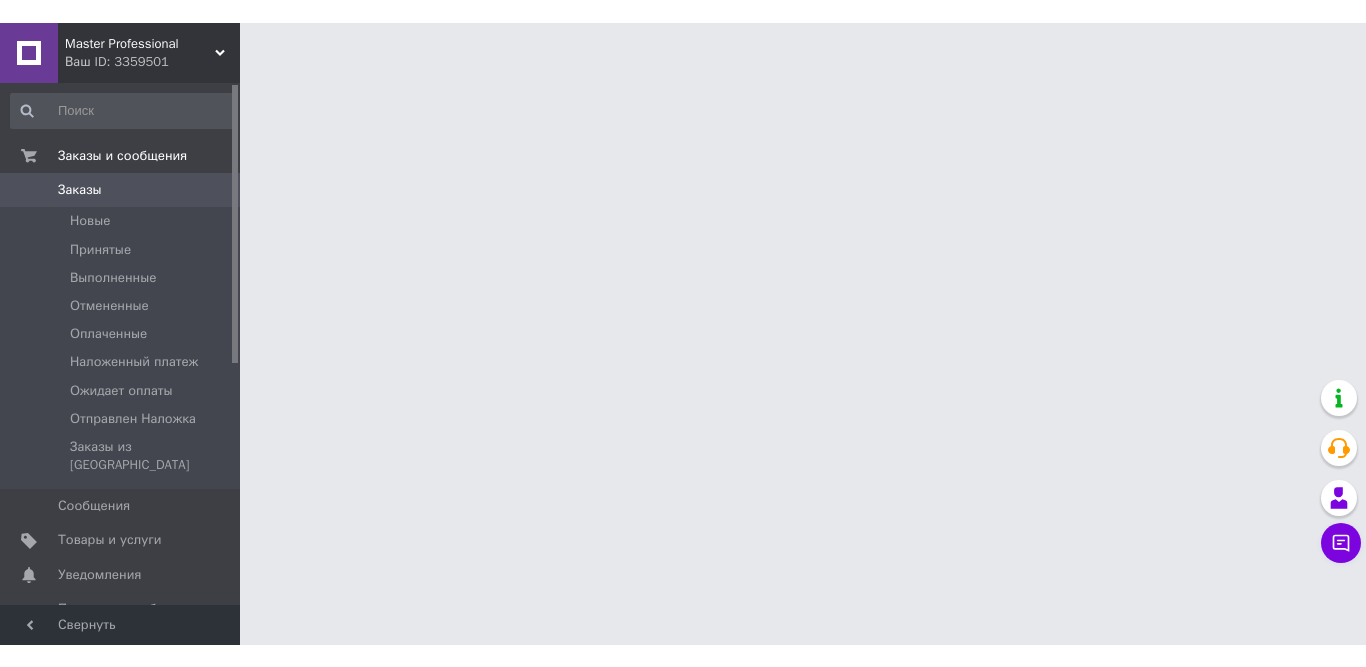 scroll, scrollTop: 0, scrollLeft: 0, axis: both 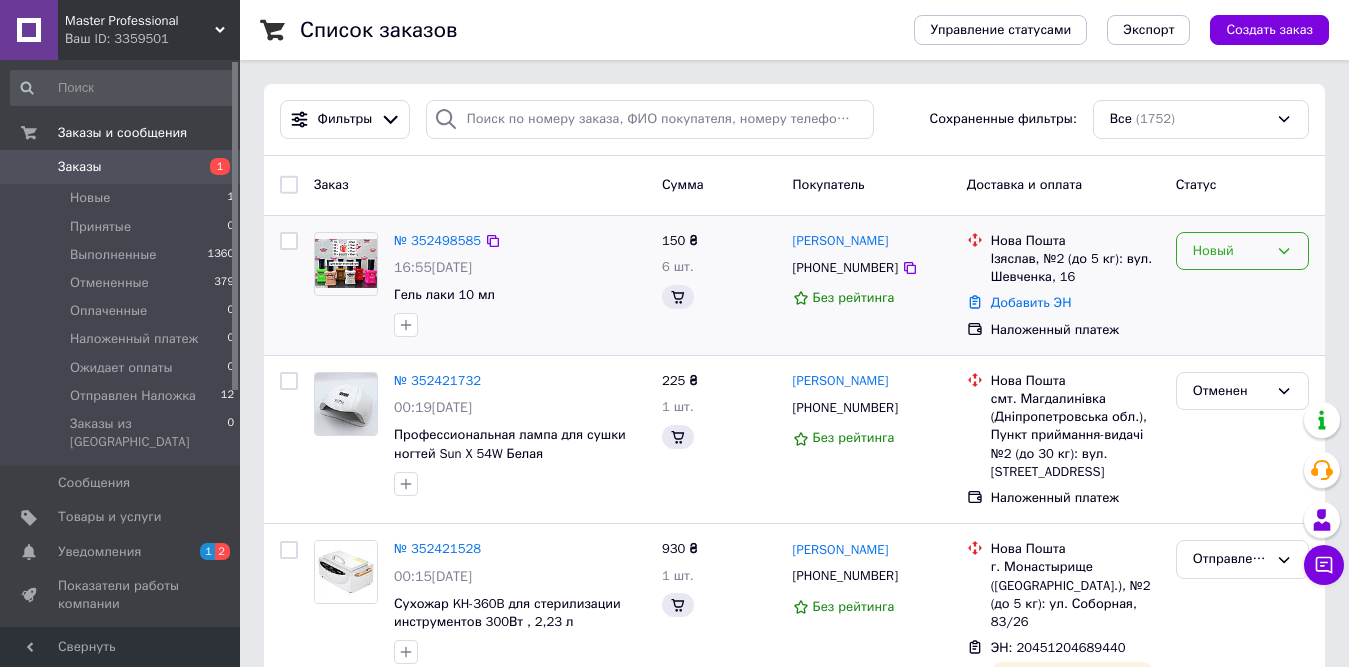 click on "Новый" at bounding box center (1230, 251) 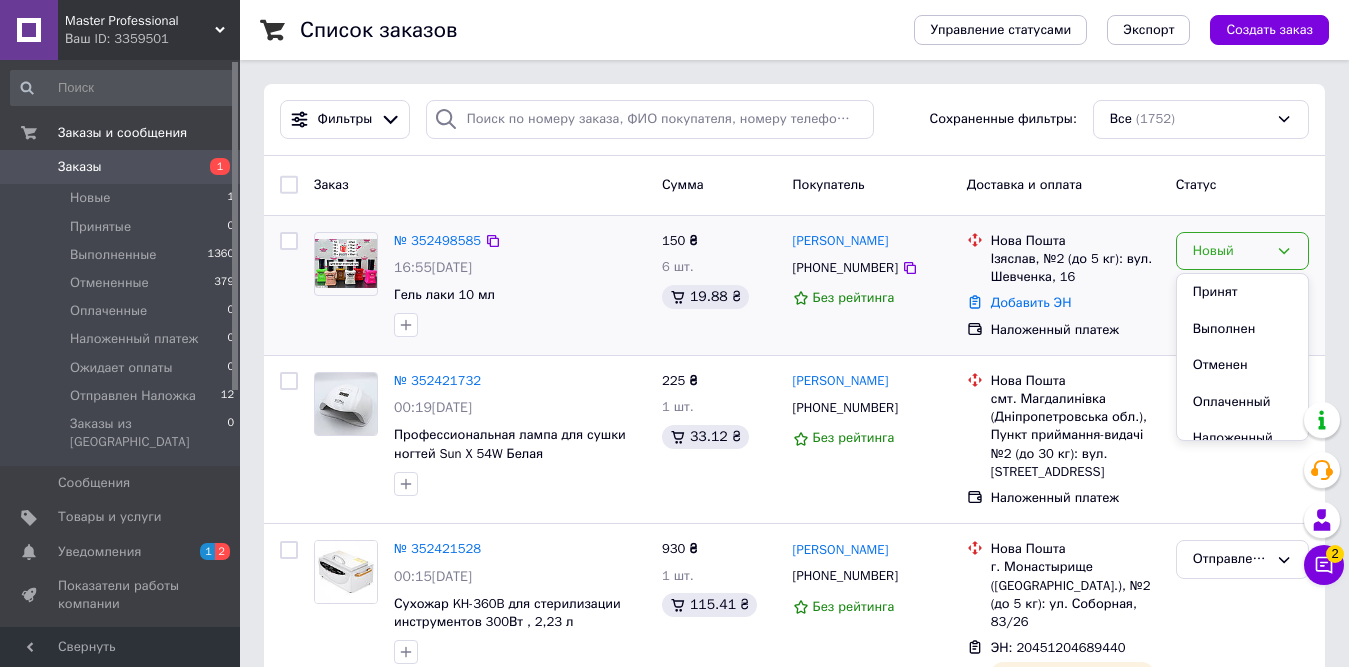 scroll, scrollTop: 0, scrollLeft: 0, axis: both 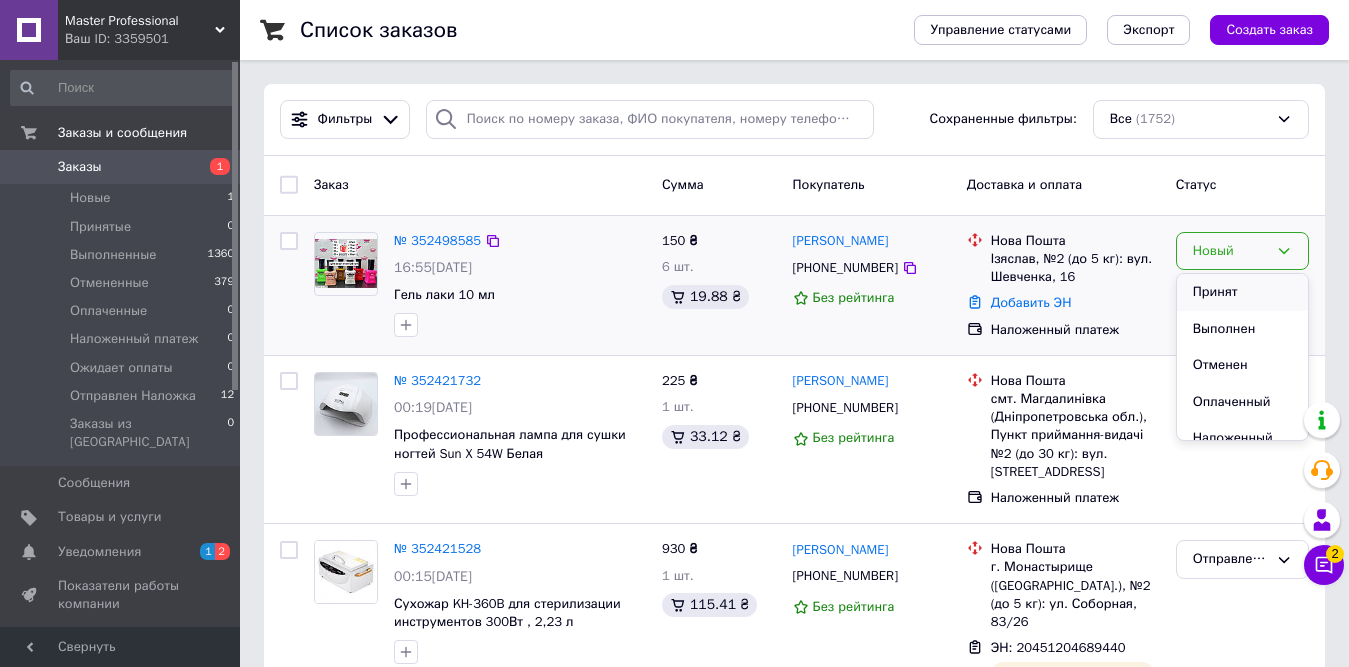 click on "Принят" at bounding box center [1242, 292] 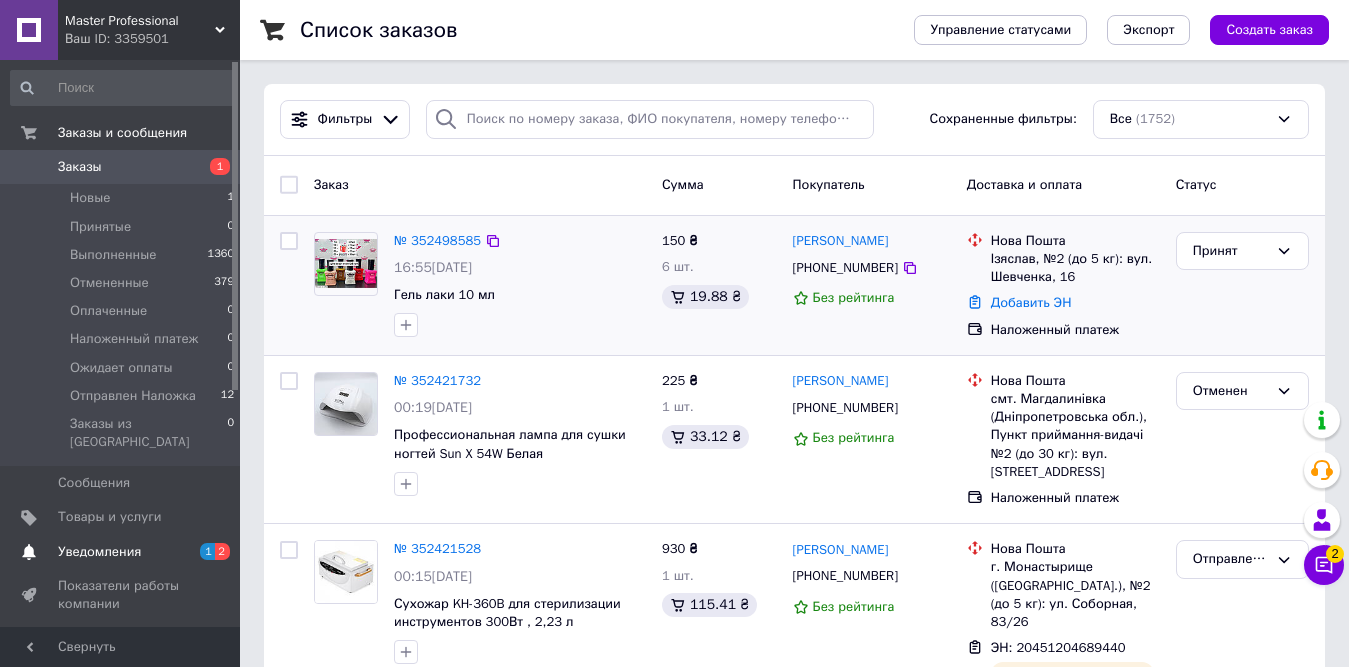 click on "Уведомления" at bounding box center (99, 552) 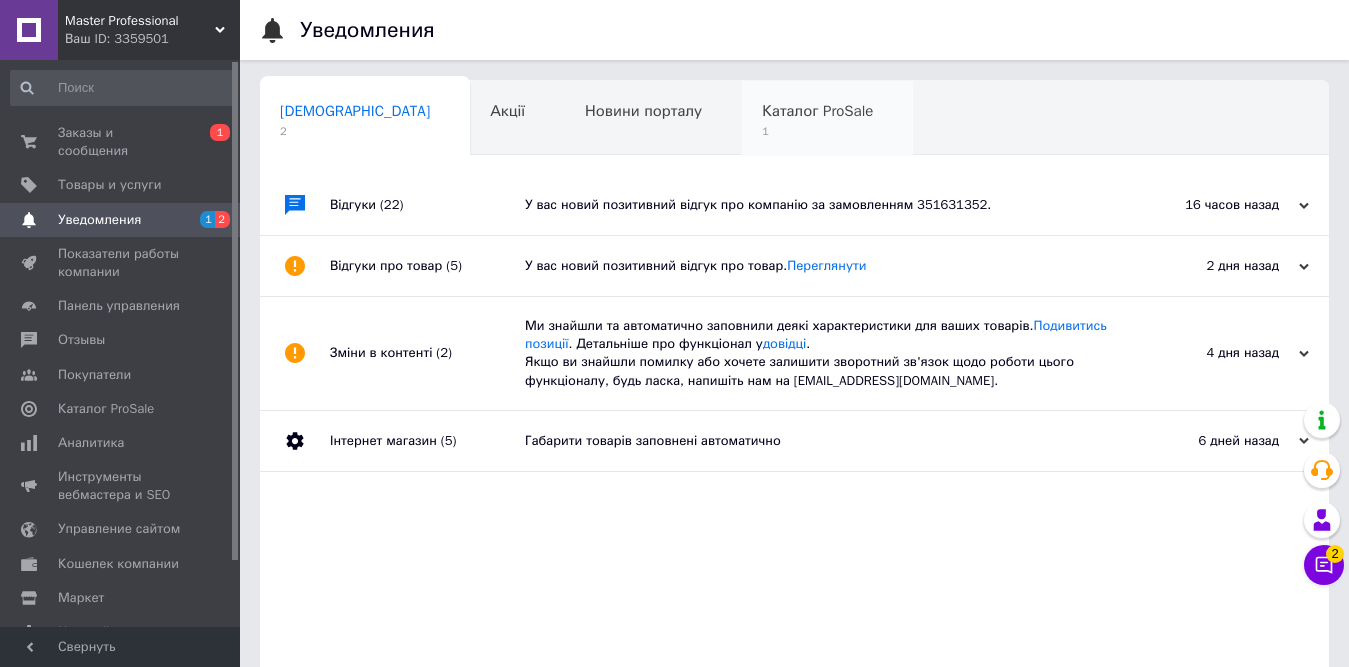click on "Каталог ProSale 1" at bounding box center (827, 119) 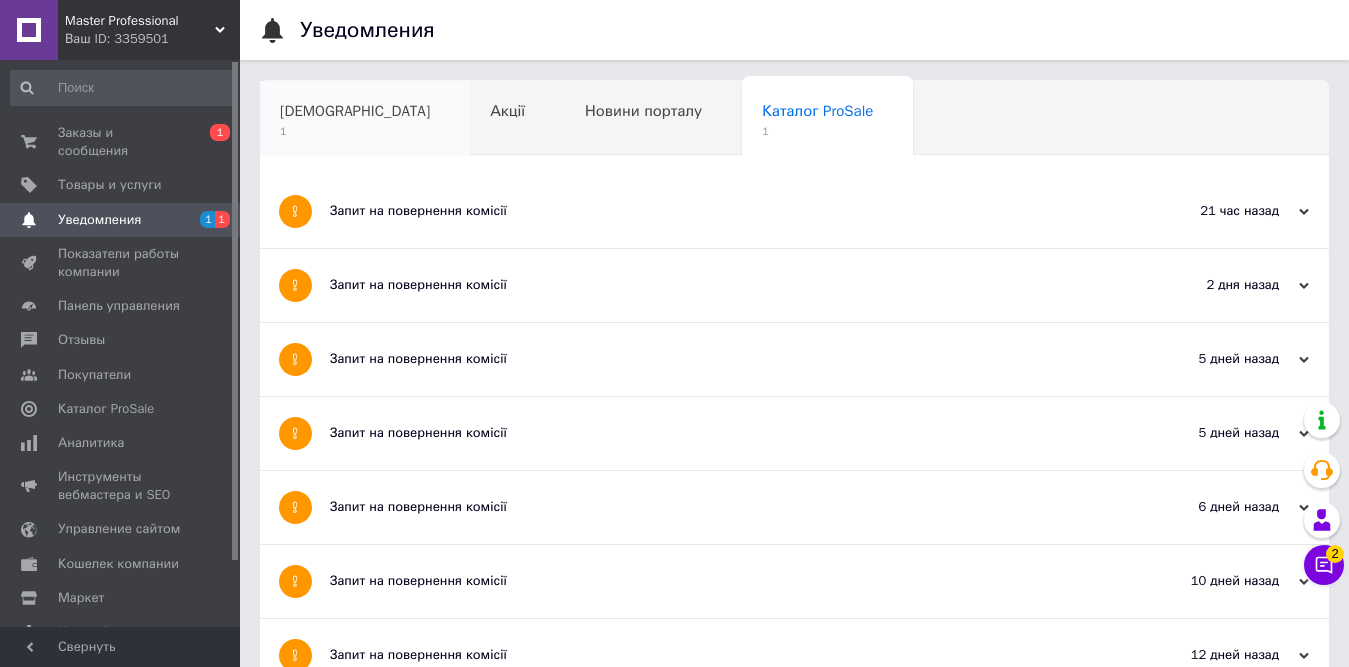 click on "Сповіщення 1" at bounding box center (365, 119) 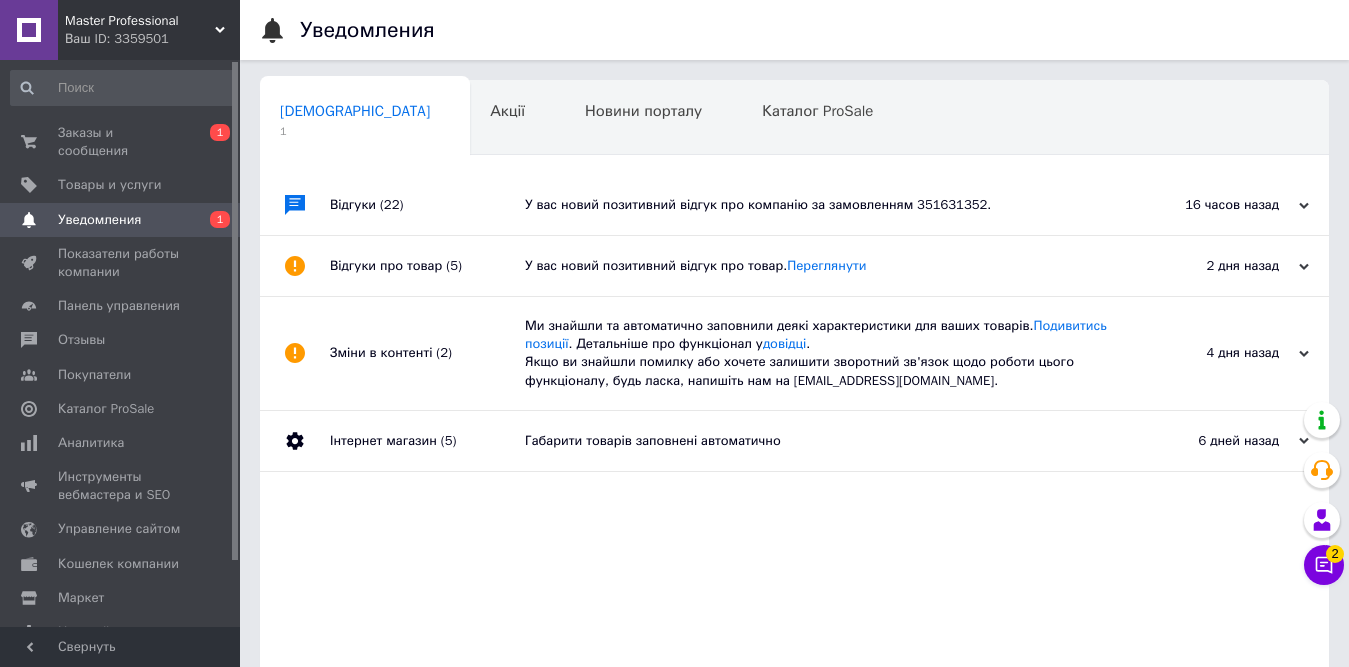 click on "У вас новий позитивний відгук про компанію за замовленням 351631352." at bounding box center (817, 205) 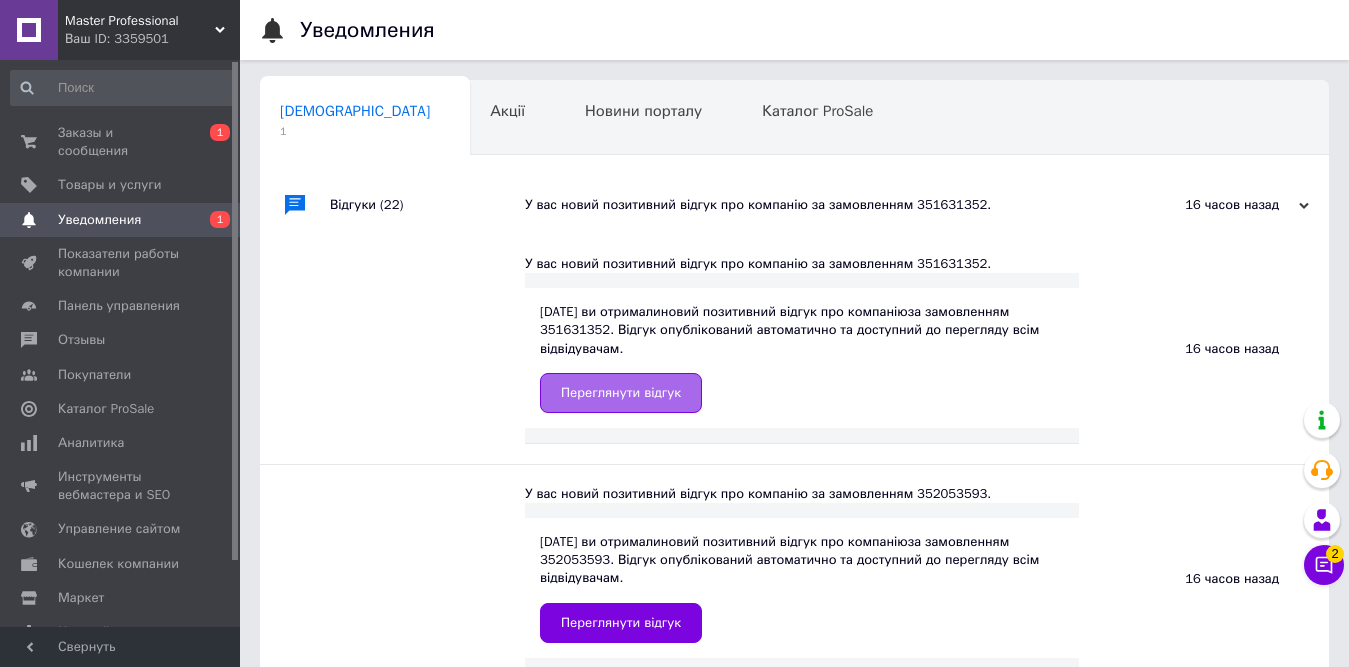 click on "Переглянути відгук" at bounding box center (621, 393) 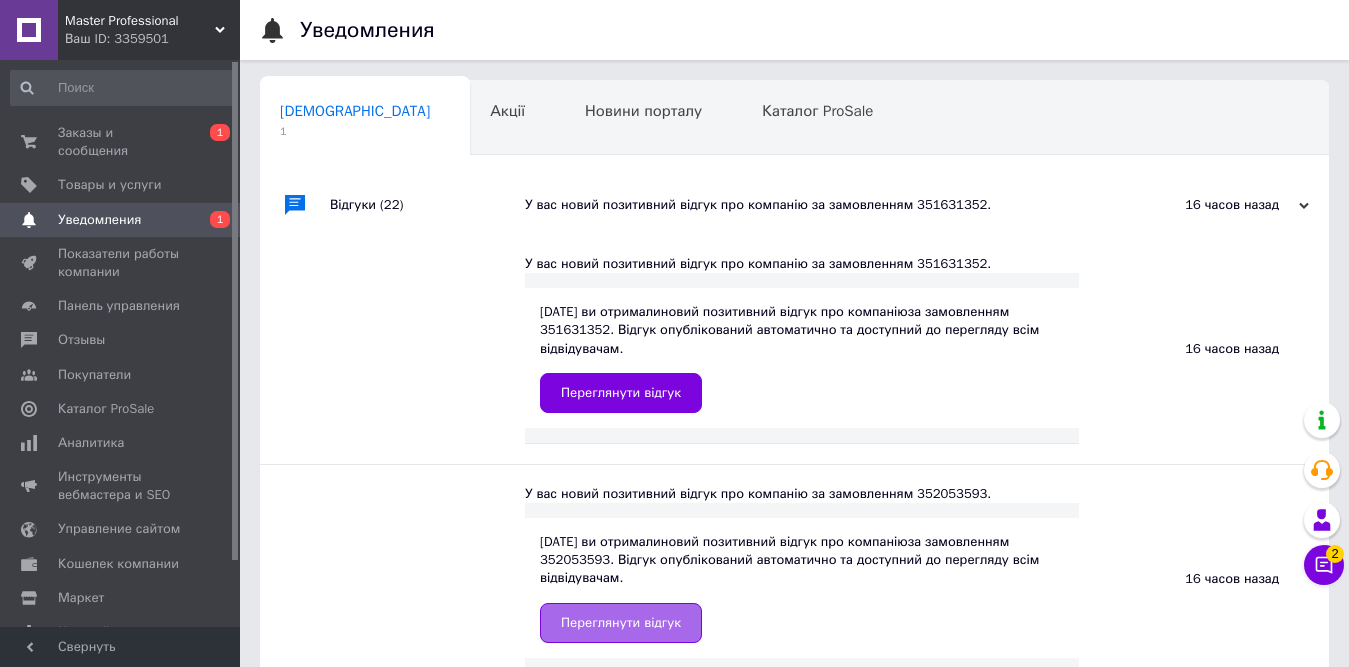 drag, startPoint x: 634, startPoint y: 651, endPoint x: 630, endPoint y: 633, distance: 18.439089 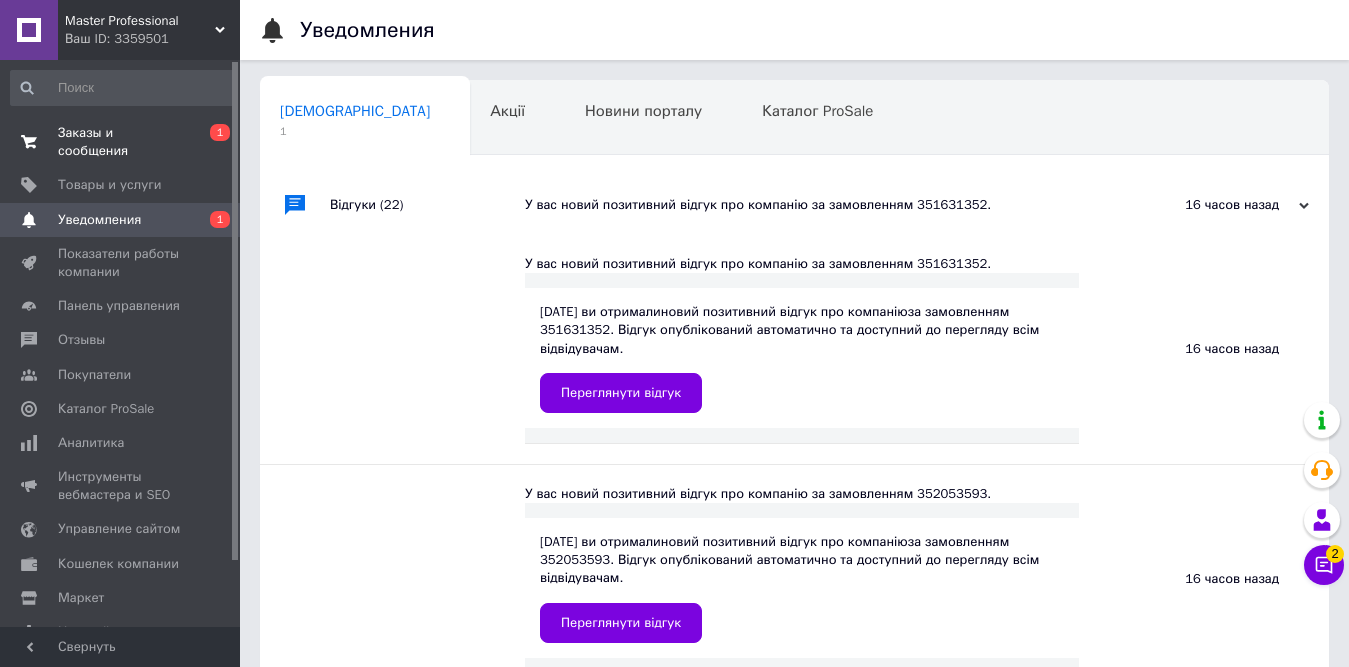 click on "0 1" at bounding box center (212, 142) 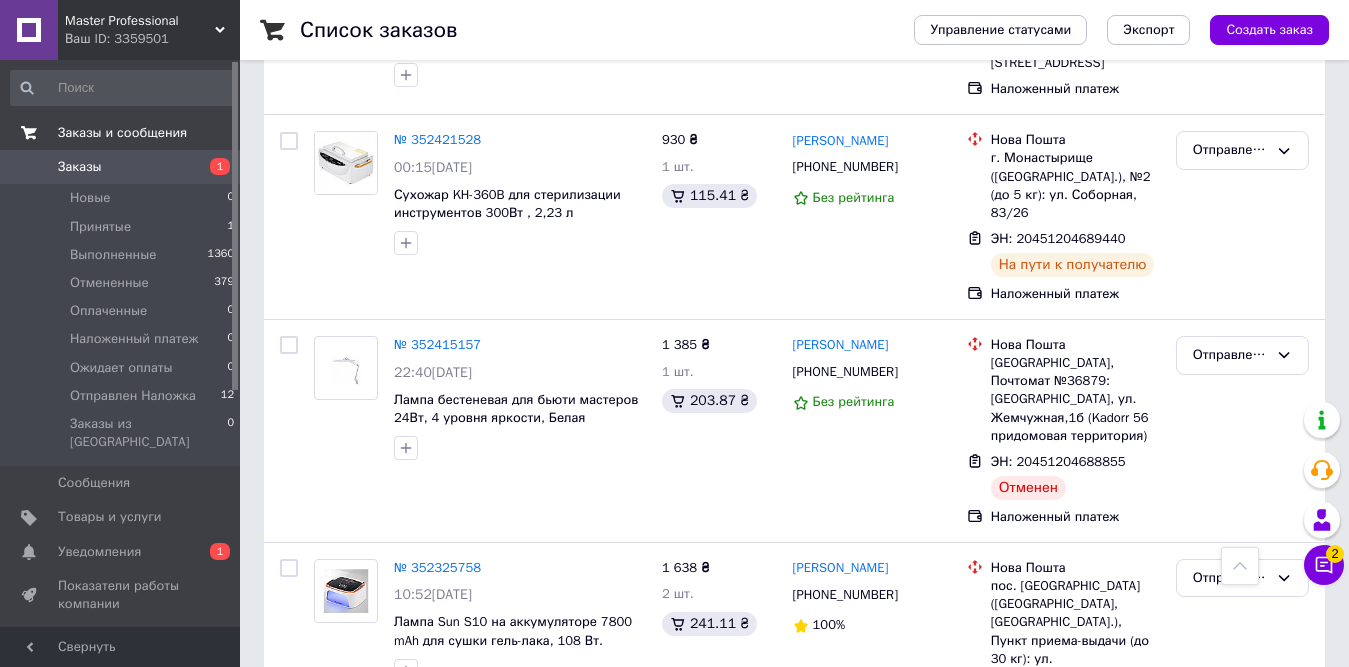 scroll, scrollTop: 499, scrollLeft: 0, axis: vertical 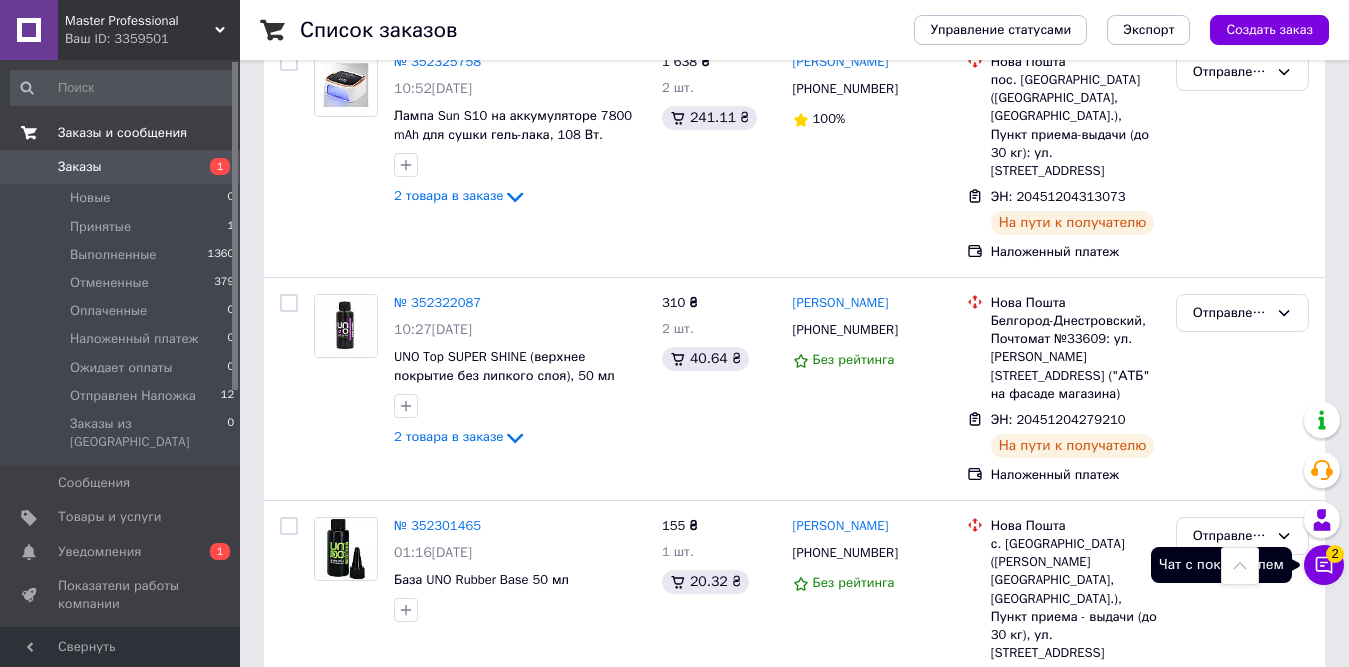 click on "Чат с покупателем 2" at bounding box center [1324, 565] 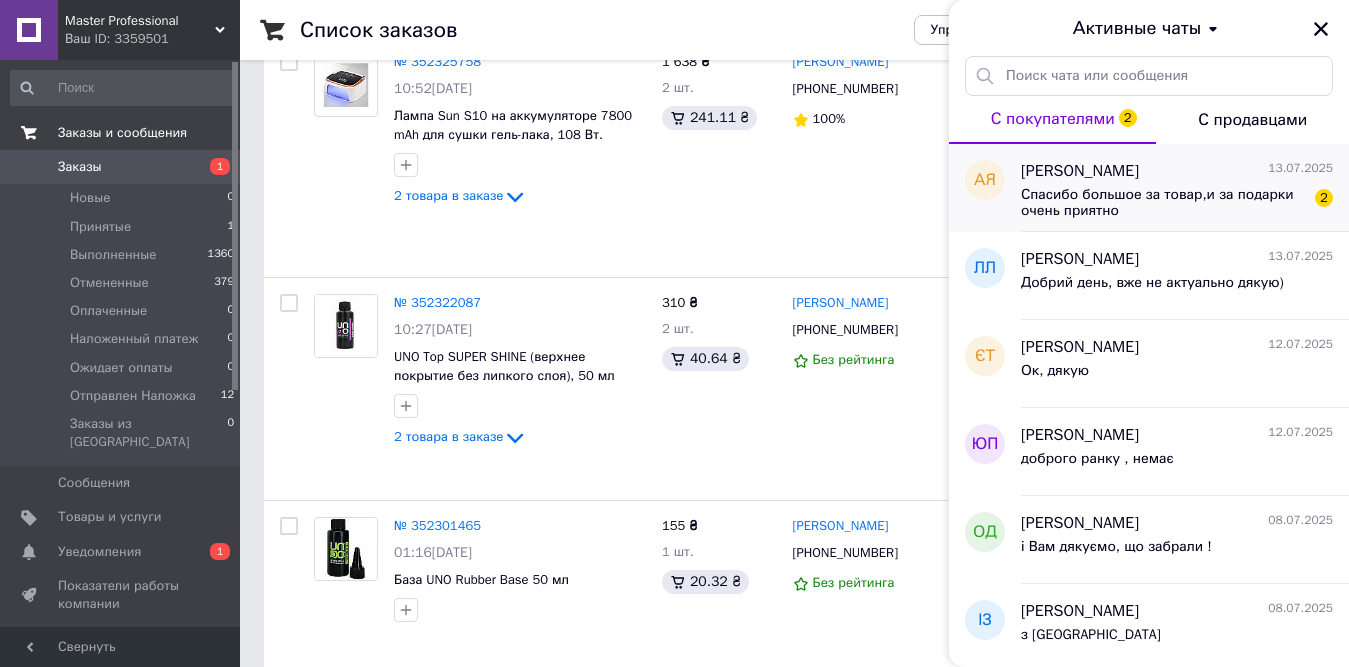 click on "Спасибо большое за товар,и за подарки очень приятно" at bounding box center [1163, 203] 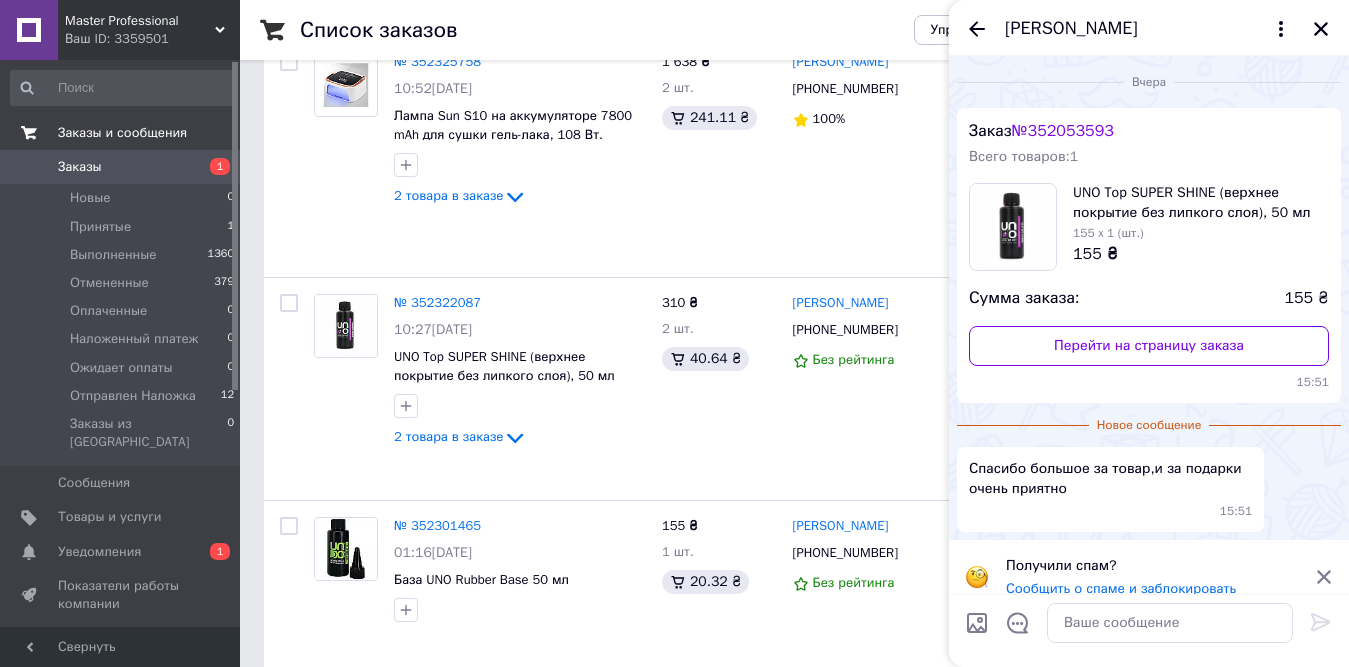 scroll, scrollTop: 19, scrollLeft: 0, axis: vertical 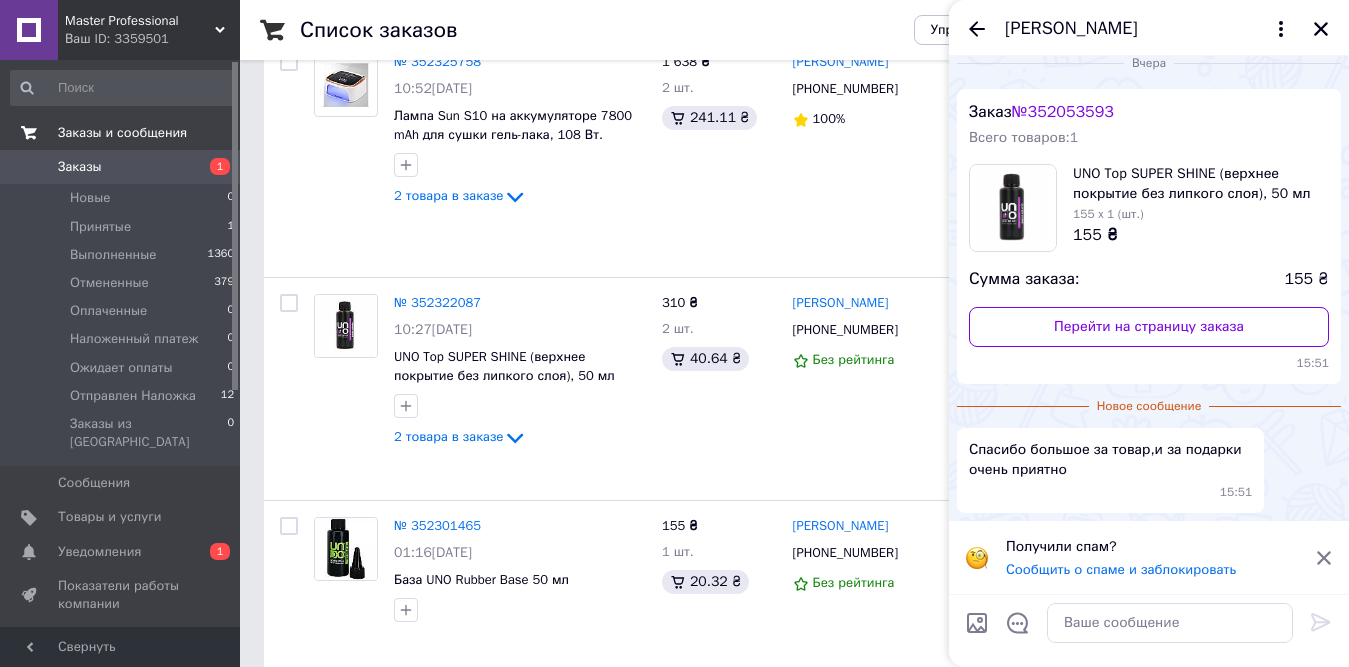 click 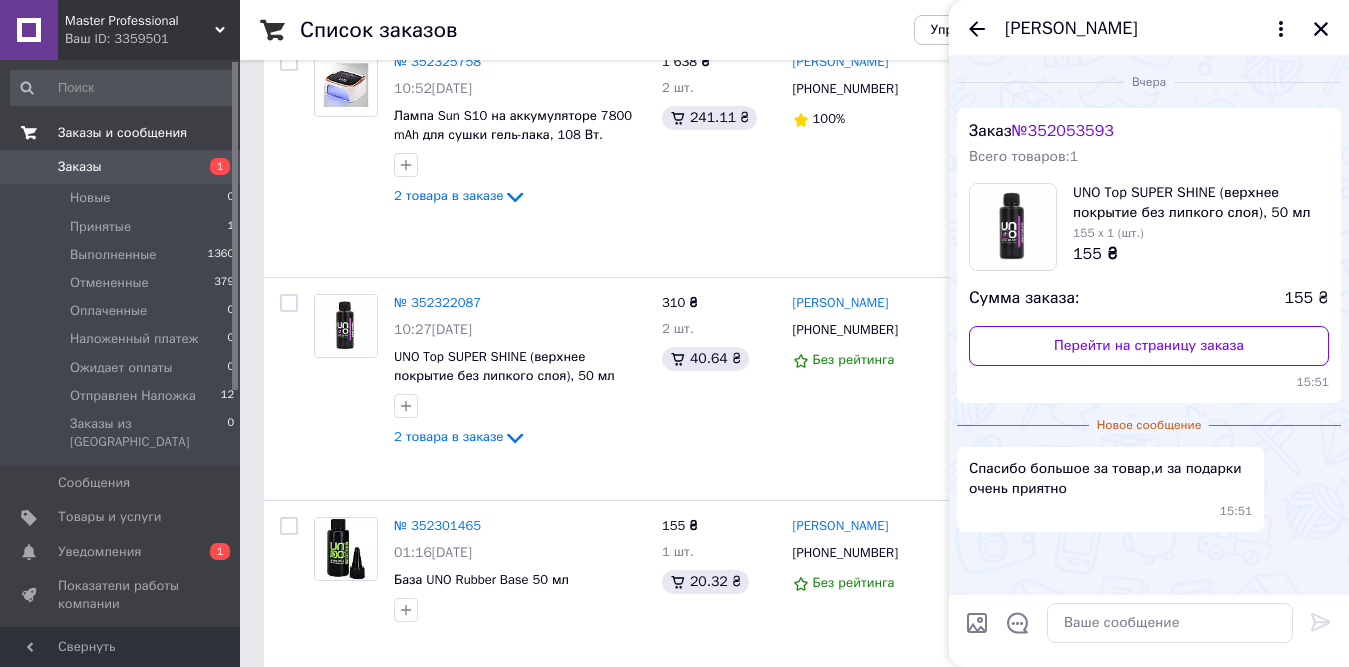 click on "Master Professional Ваш ID: 3359501 Сайт Master Professional Кабинет покупателя Проверить состояние системы Страница на портале Справка Выйти Заказы и сообщения Заказы 1 Новые 0 Принятые 1 Выполненные 1360 Отмененные 379 Оплаченные 0 Наложенный платеж 0 Ожидает оплаты 0 Отправлен Наложка 12 Заказы из Розетки 0 Сообщения 0 Товары и услуги Уведомления 0 1 Показатели работы компании Панель управления Отзывы Покупатели Каталог ProSale Аналитика Инструменты вебмастера и SEO Управление сайтом Кошелек компании Маркет Настройки Тарифы и счета" at bounding box center (674, 1219) 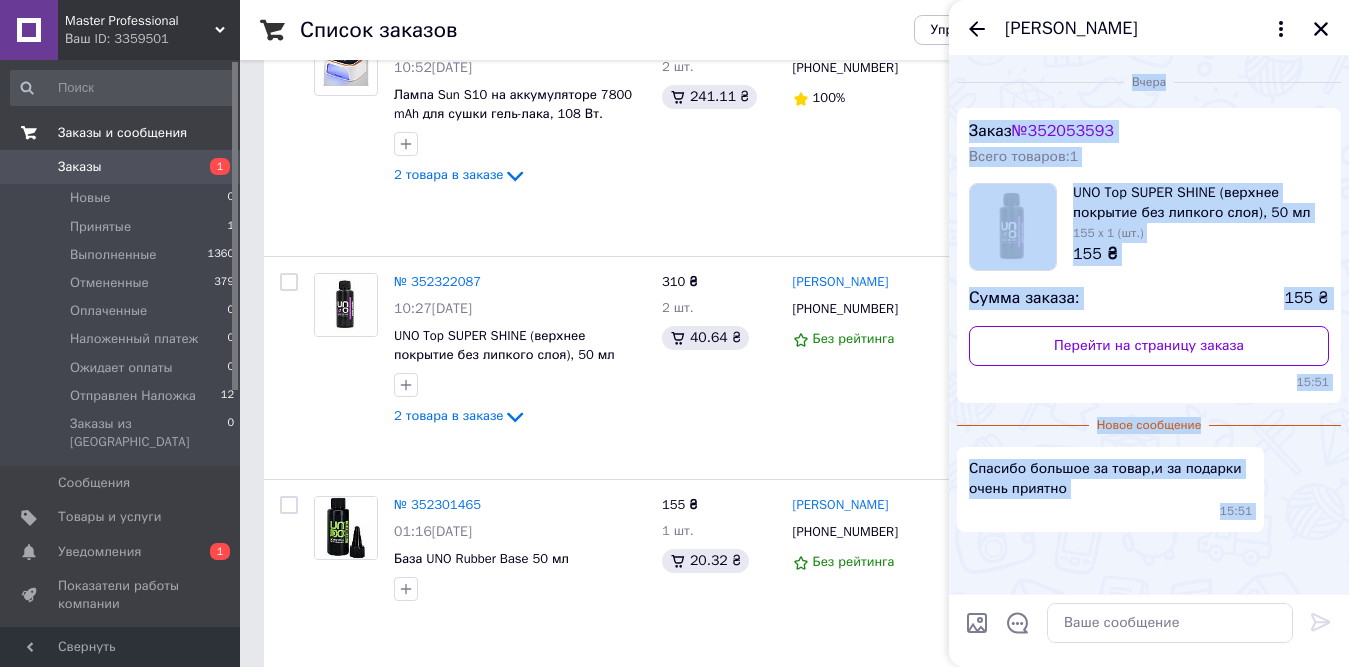 click at bounding box center [1170, 623] 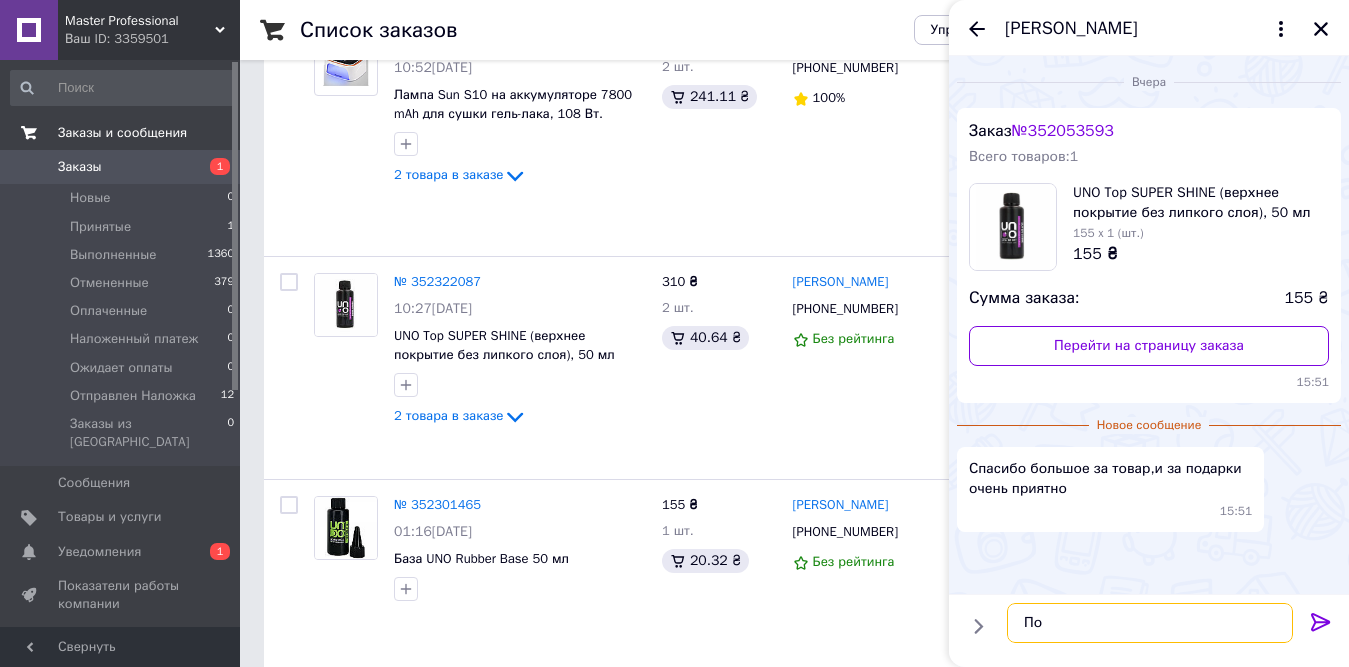 type on "П" 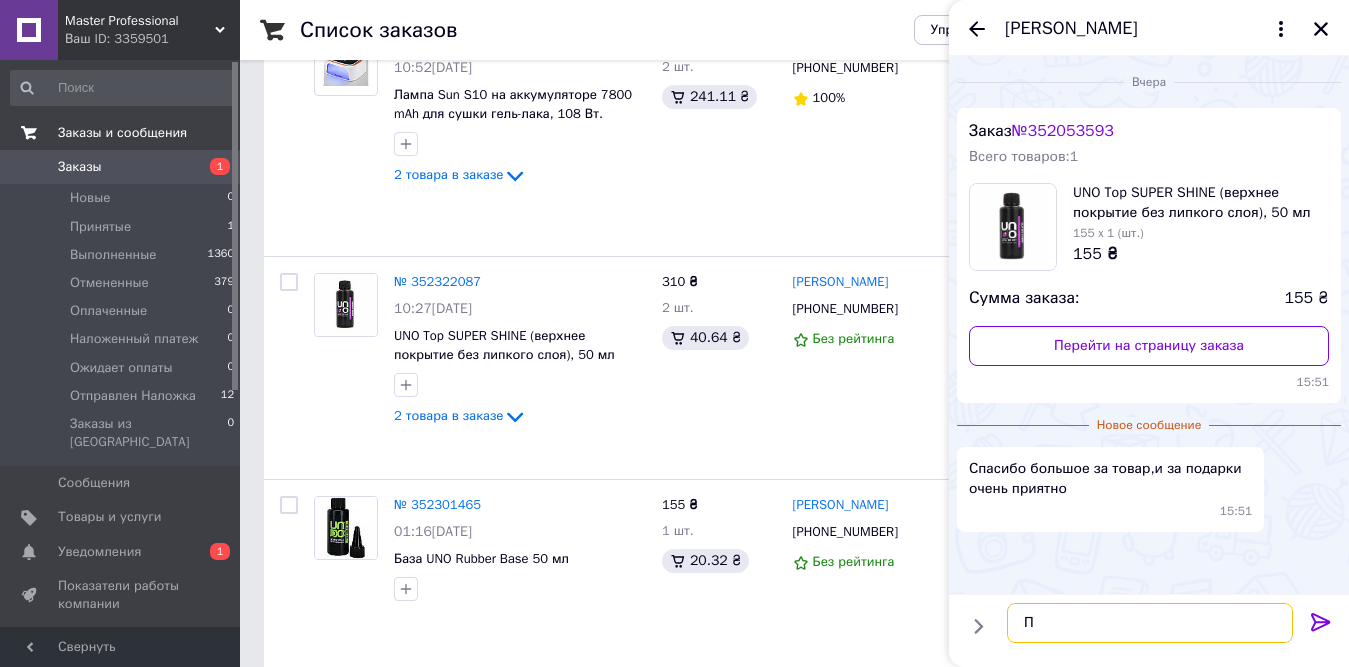 type 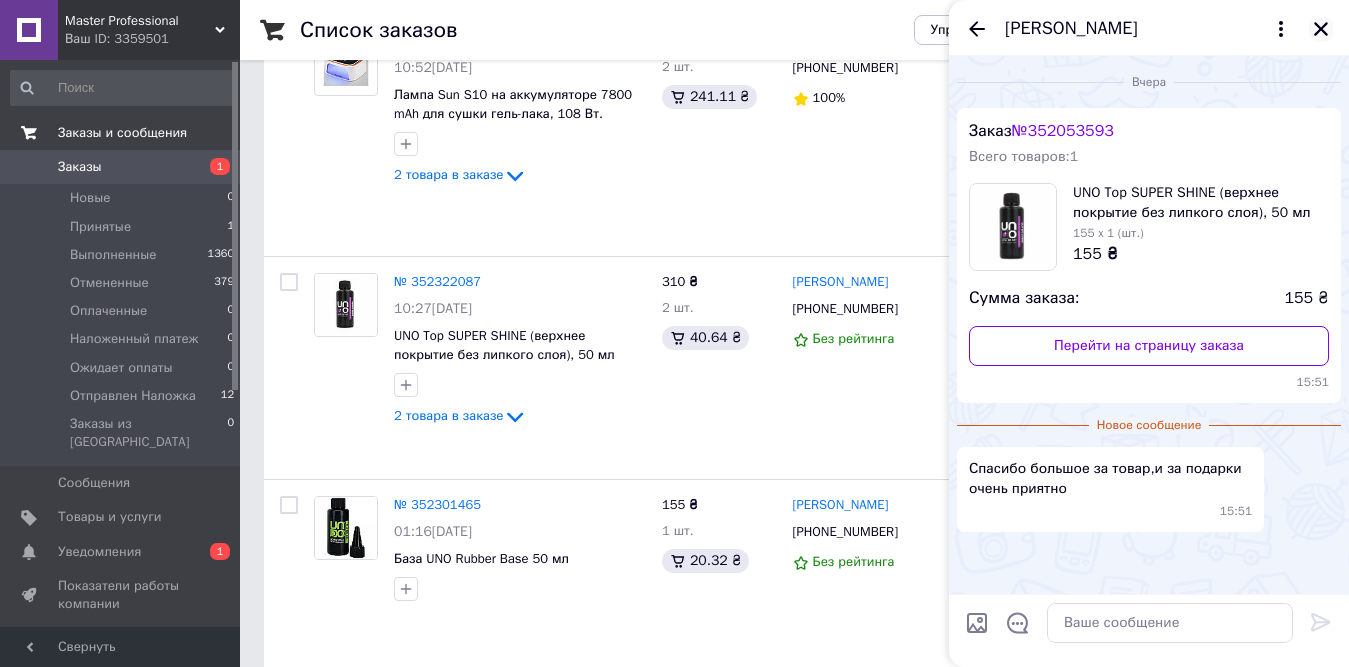 click 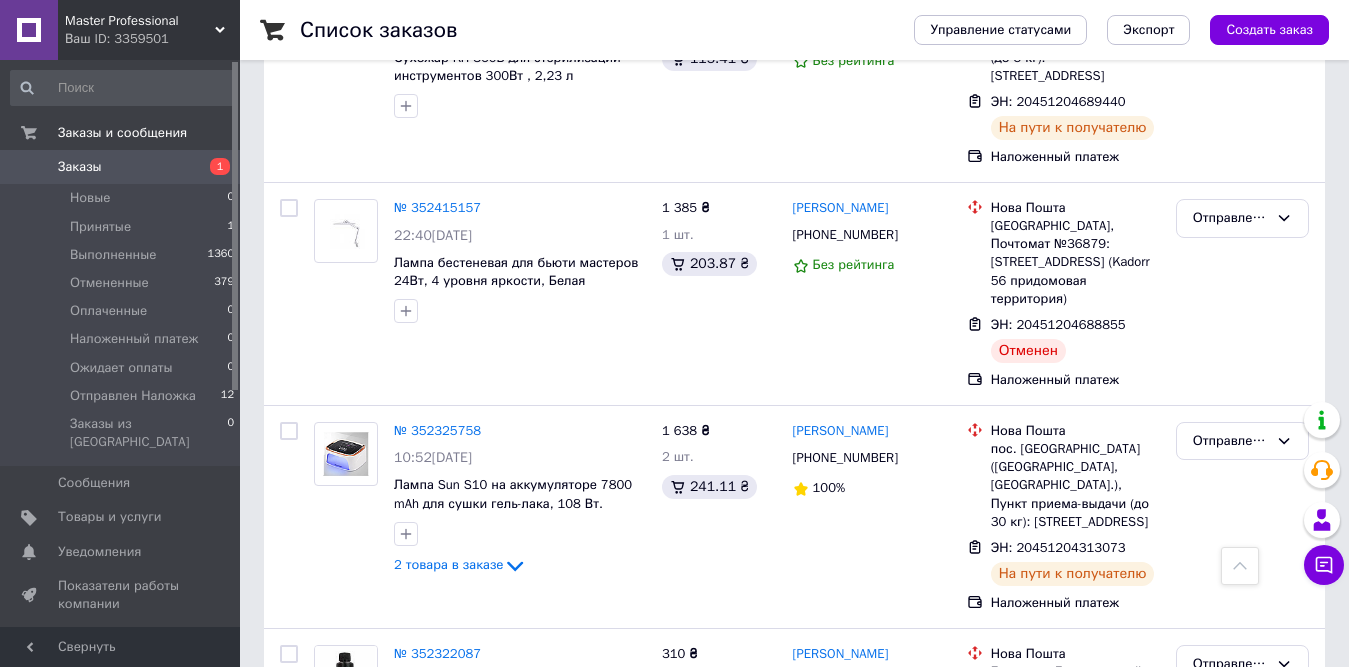 scroll, scrollTop: 0, scrollLeft: 0, axis: both 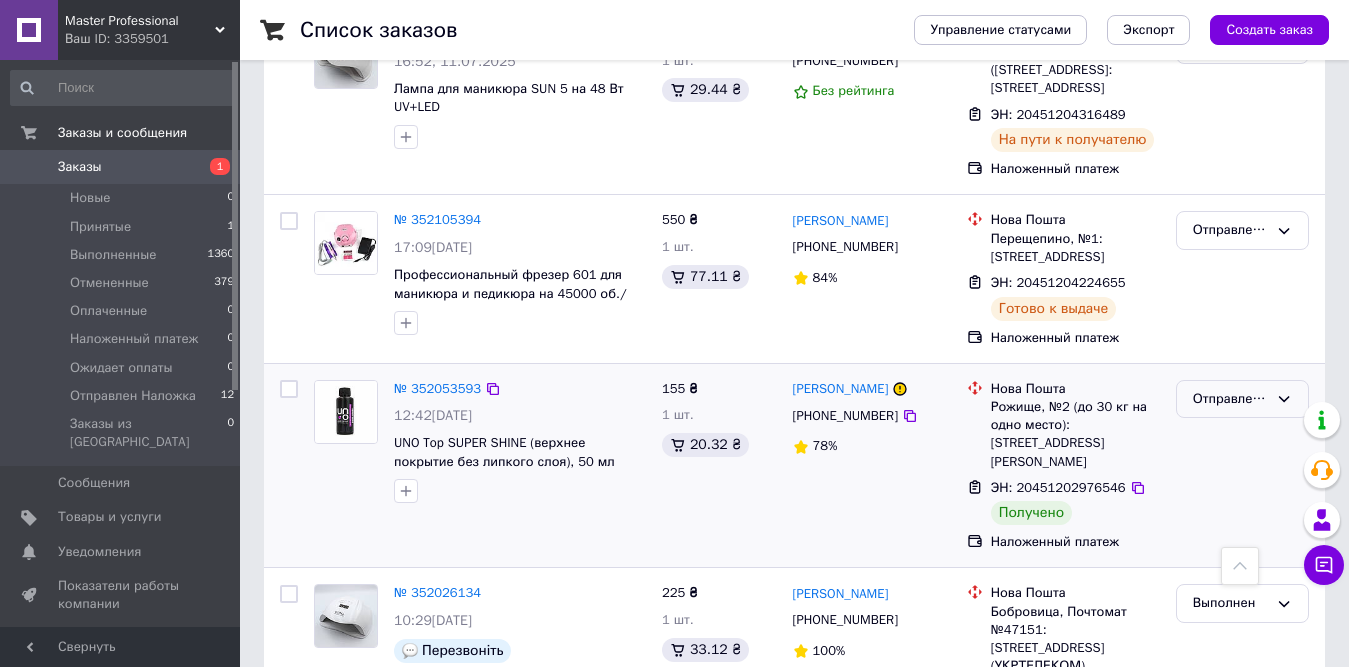 click on "Отправлен Наложка" at bounding box center [1242, 399] 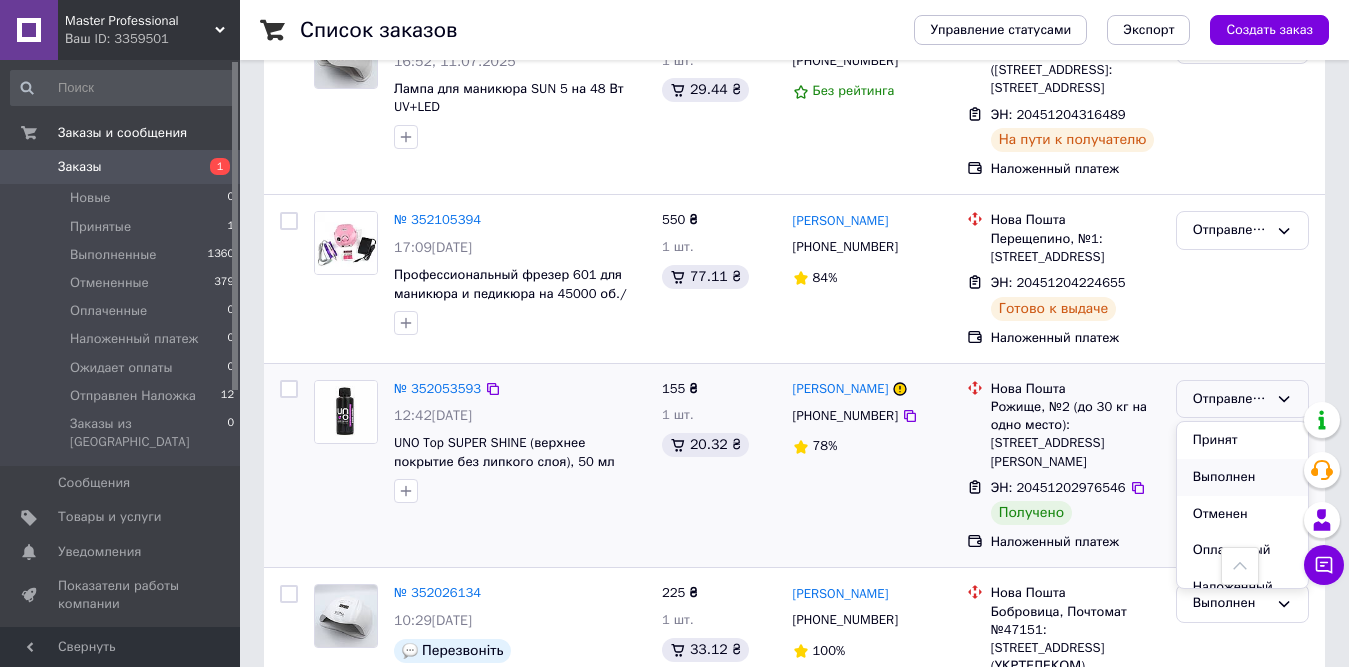 click on "Выполнен" at bounding box center (1242, 477) 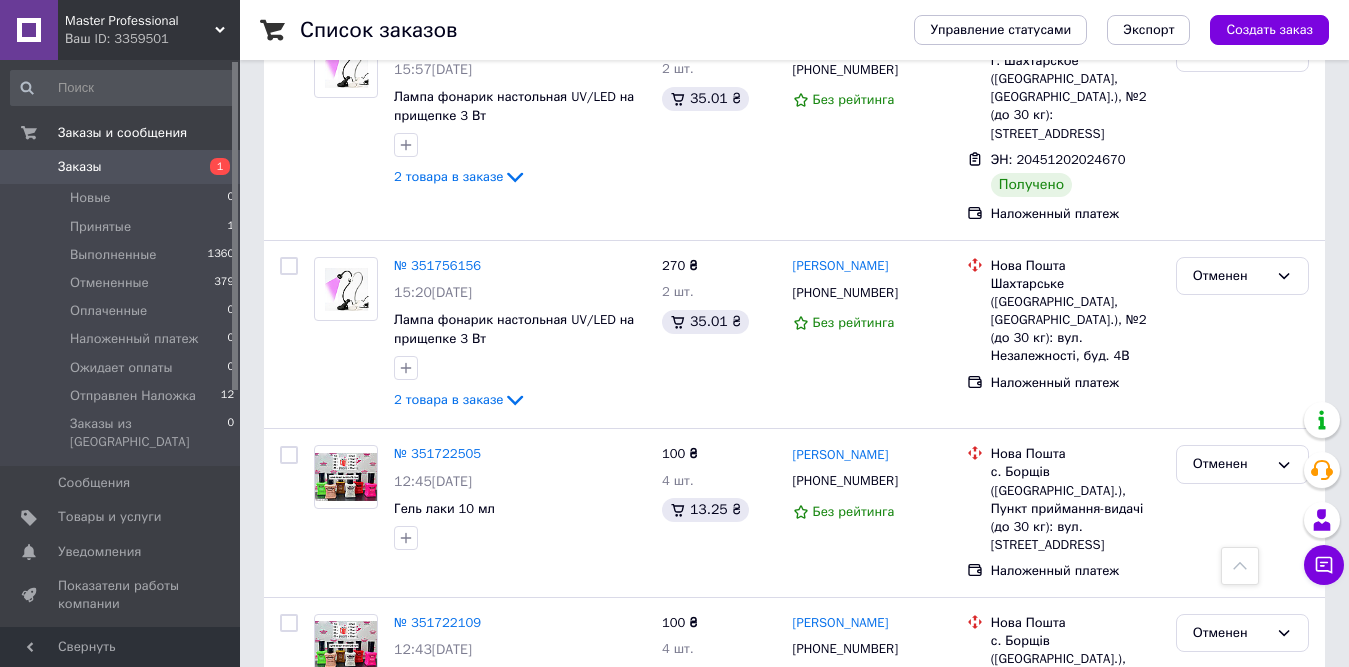 scroll, scrollTop: 3384, scrollLeft: 0, axis: vertical 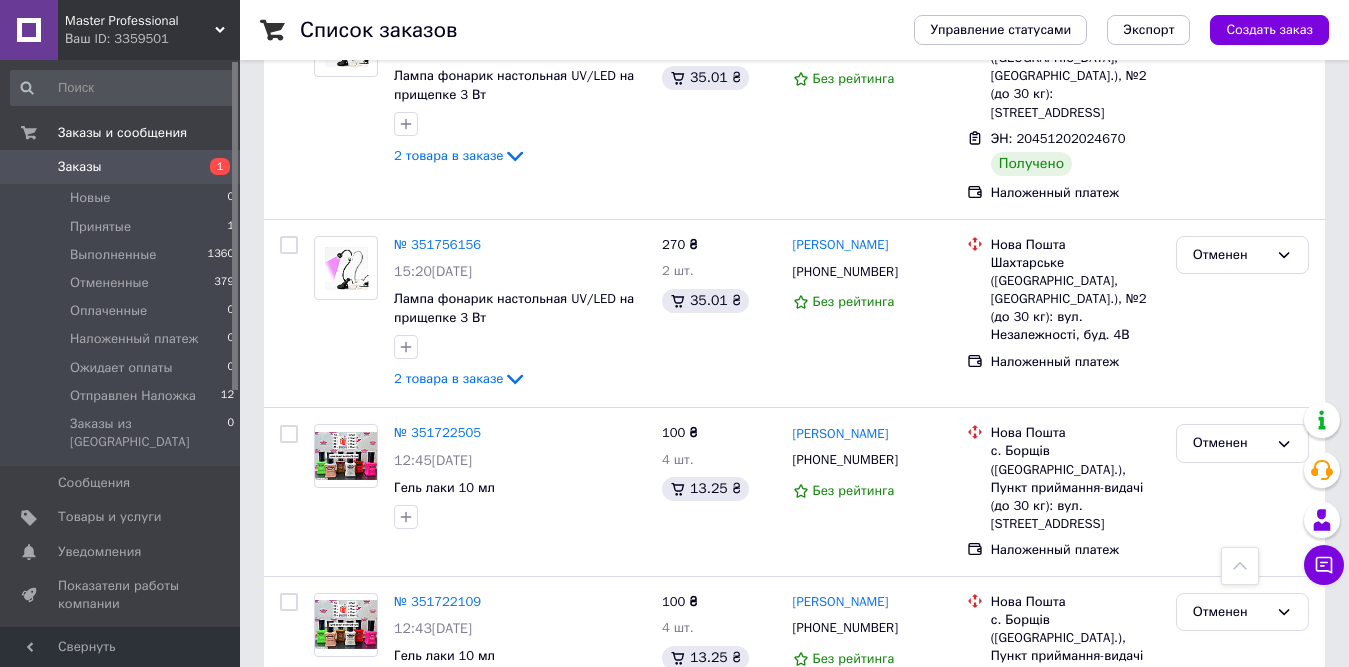 click on "2" at bounding box center [327, 789] 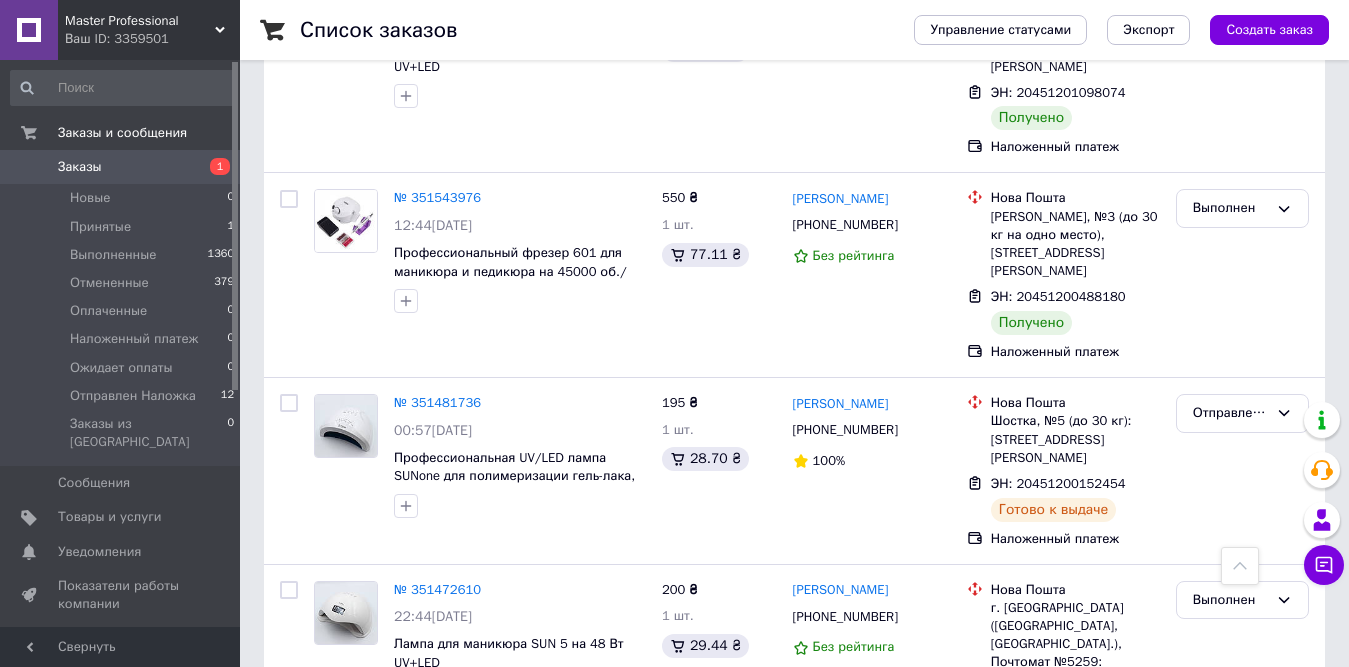 scroll, scrollTop: 1109, scrollLeft: 0, axis: vertical 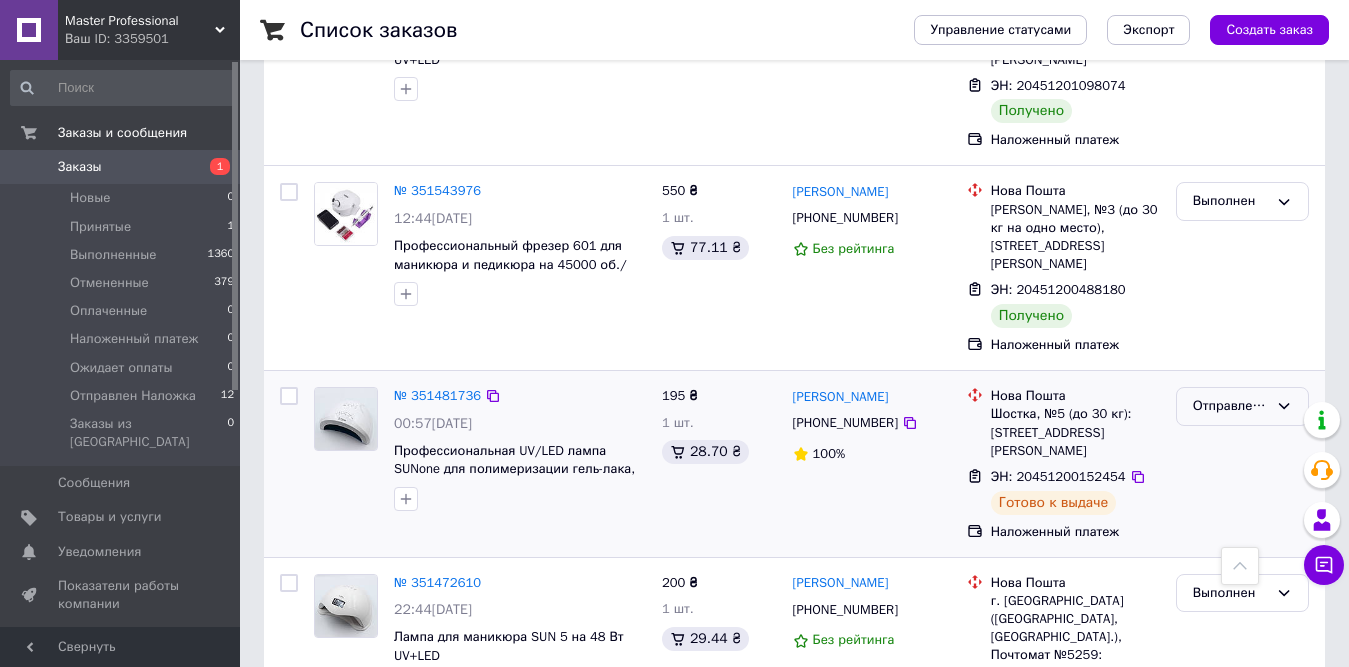 click 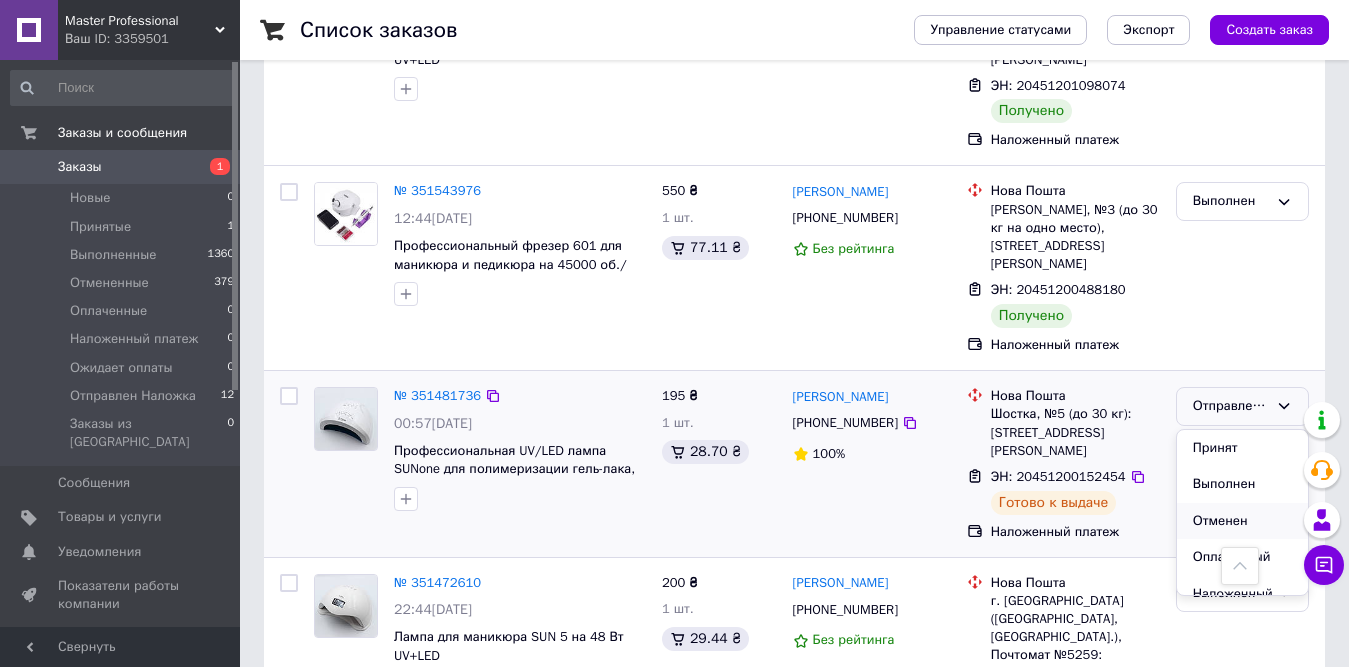 click on "Отменен" at bounding box center [1242, 521] 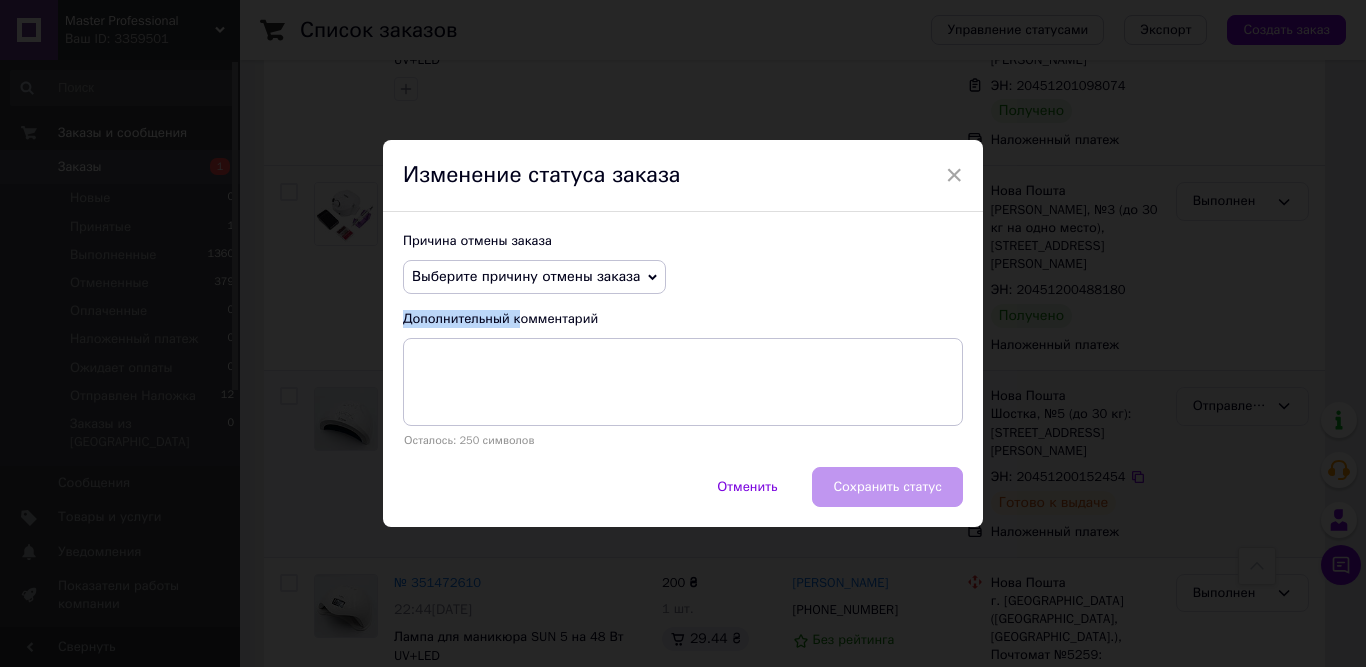 drag, startPoint x: 521, startPoint y: 300, endPoint x: 512, endPoint y: 275, distance: 26.57066 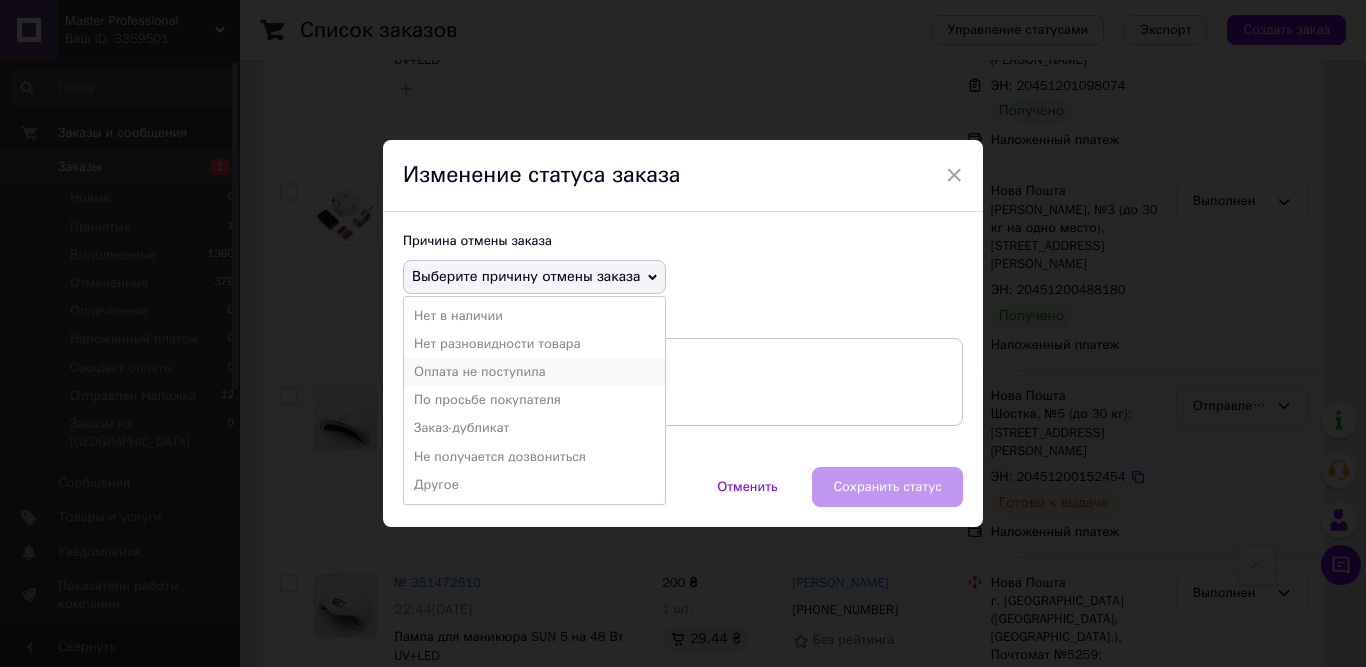click on "Оплата не поступила" at bounding box center [534, 372] 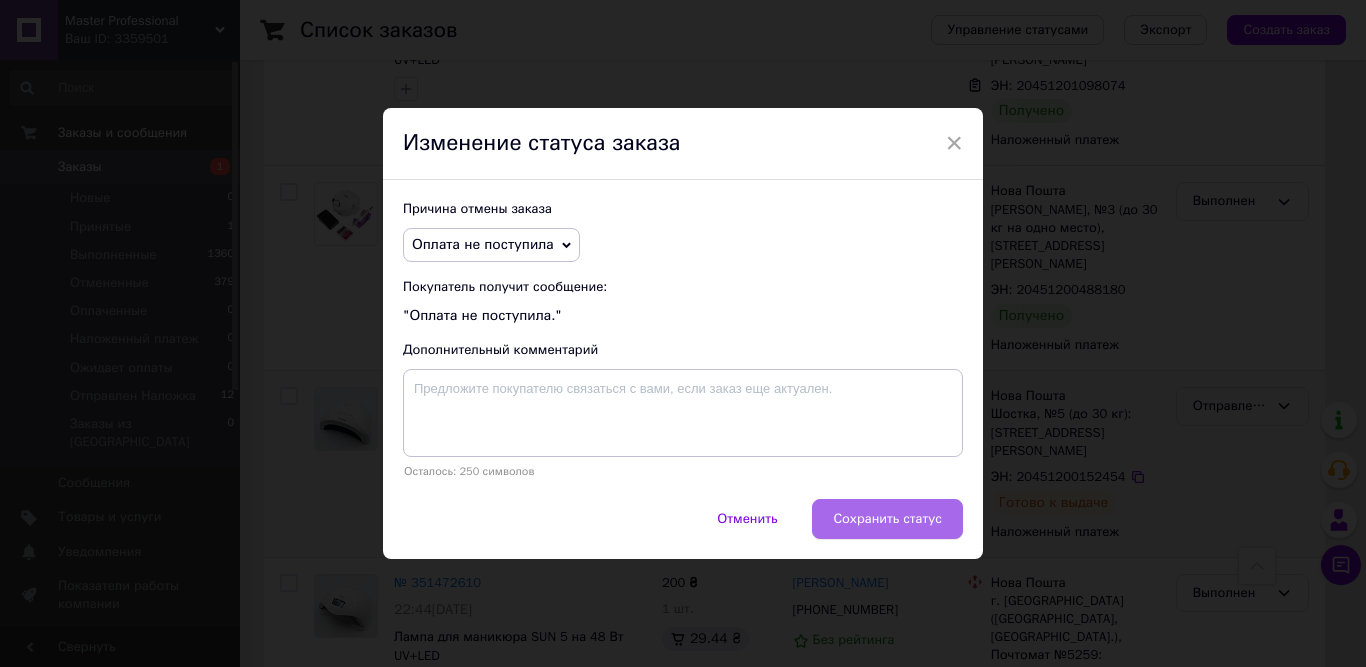 click on "Сохранить статус" at bounding box center (887, 519) 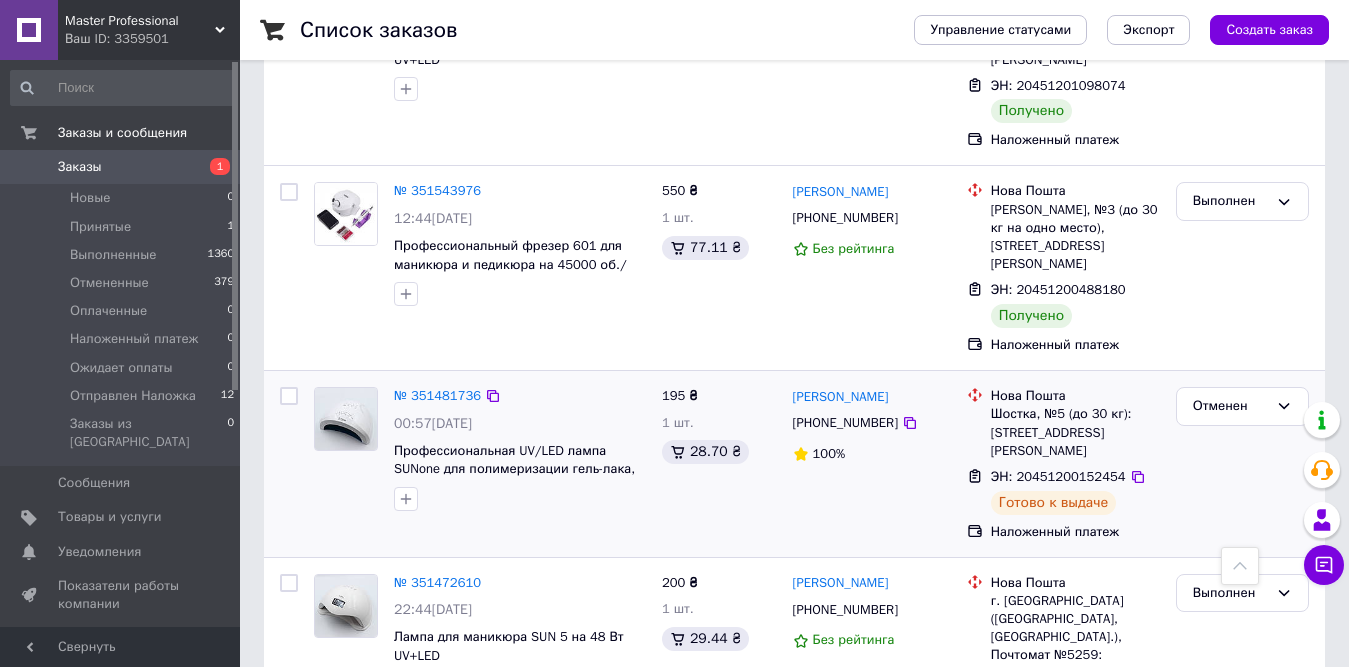 scroll, scrollTop: 3345, scrollLeft: 0, axis: vertical 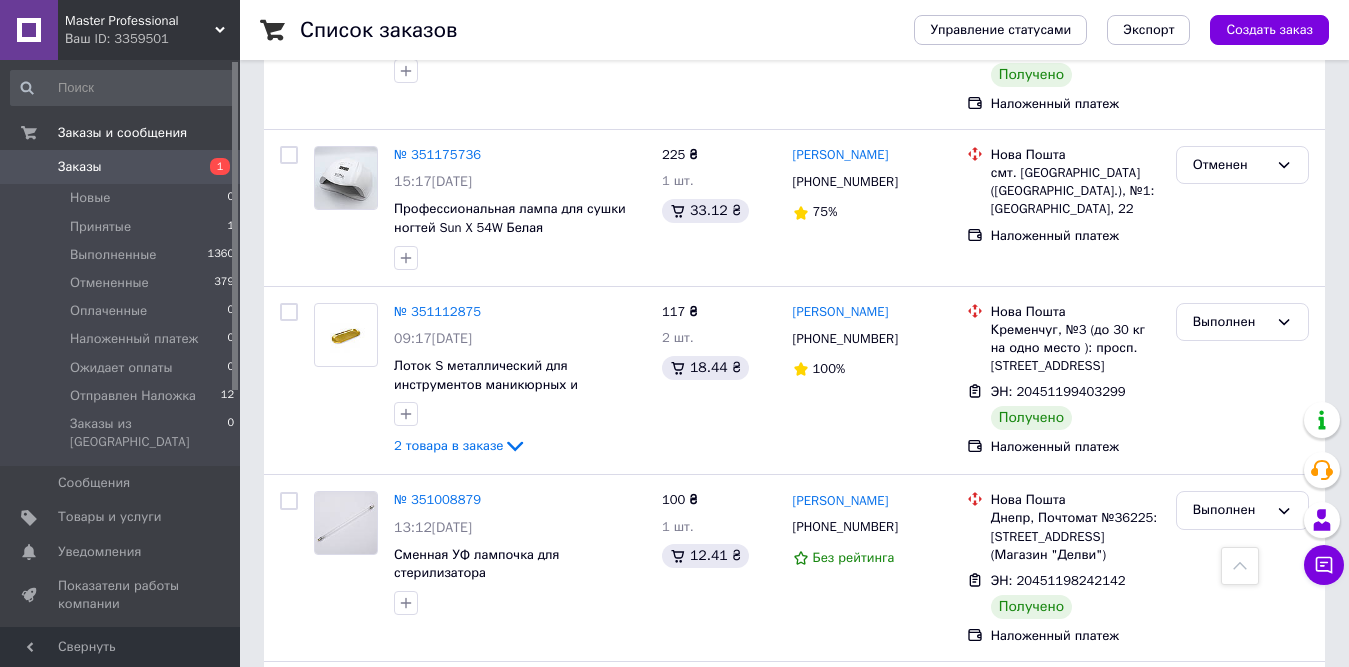 click on "1" at bounding box center [415, 910] 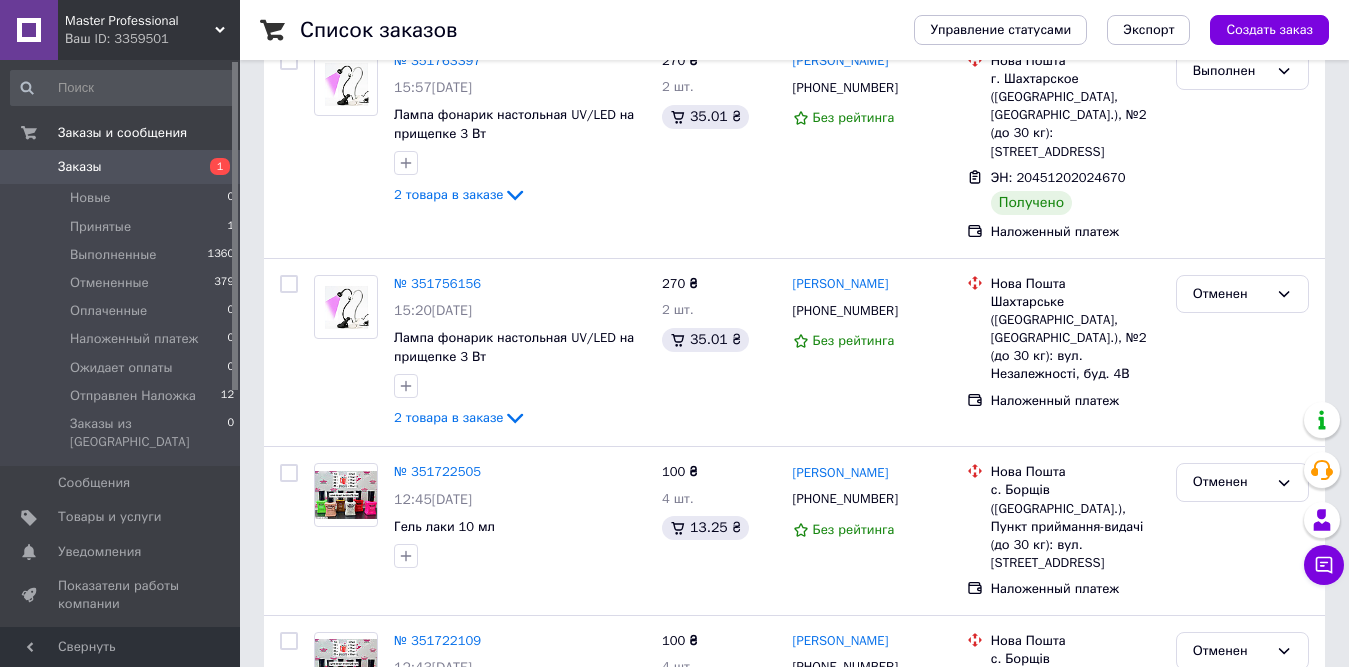 scroll, scrollTop: 0, scrollLeft: 0, axis: both 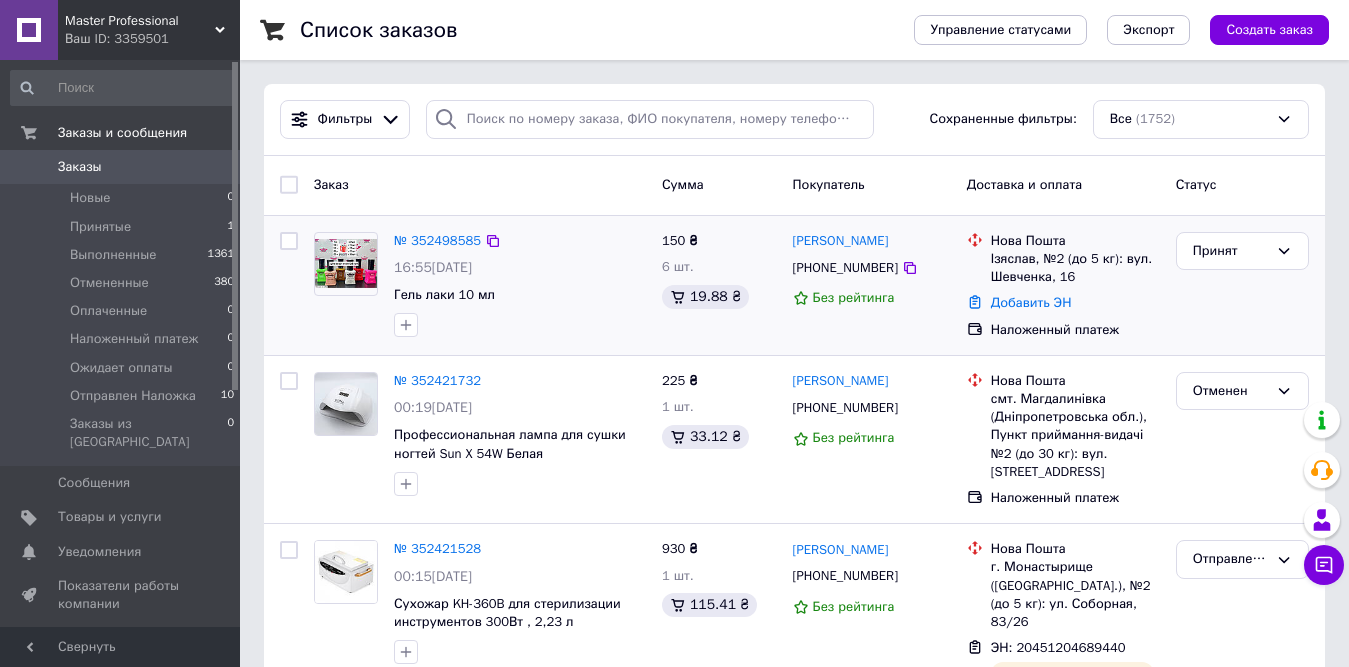 click at bounding box center [346, 263] 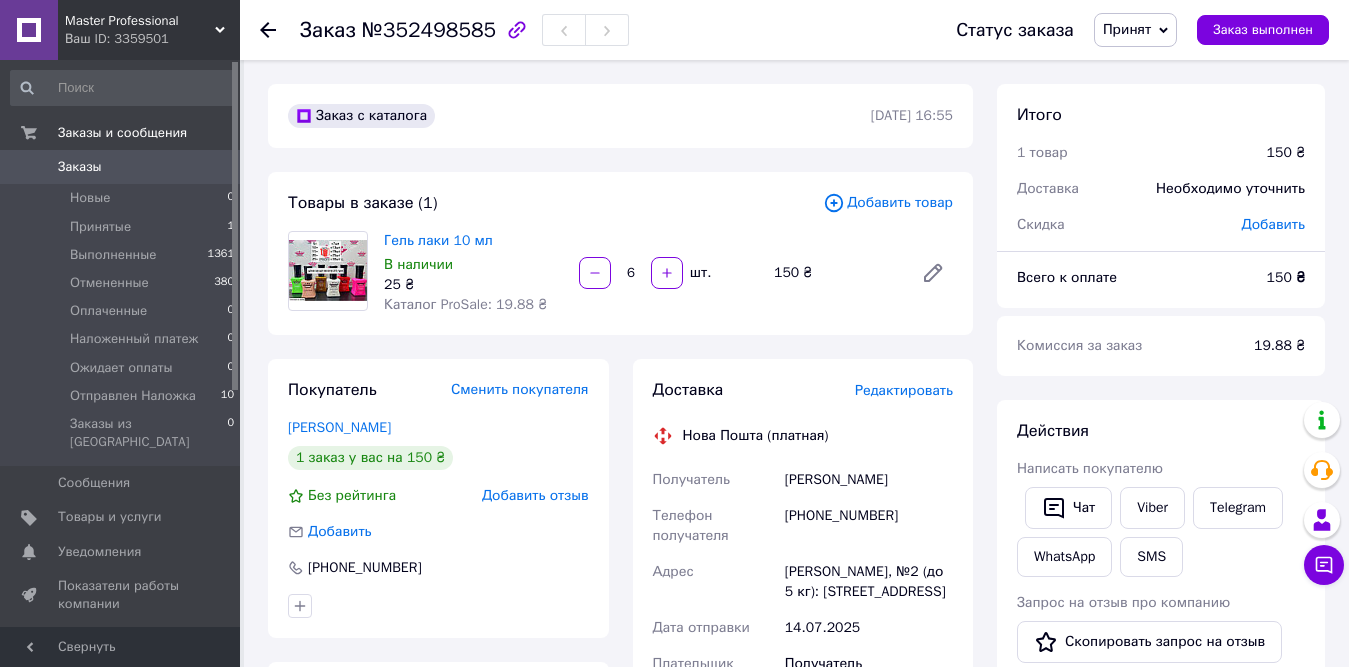 scroll, scrollTop: 0, scrollLeft: 0, axis: both 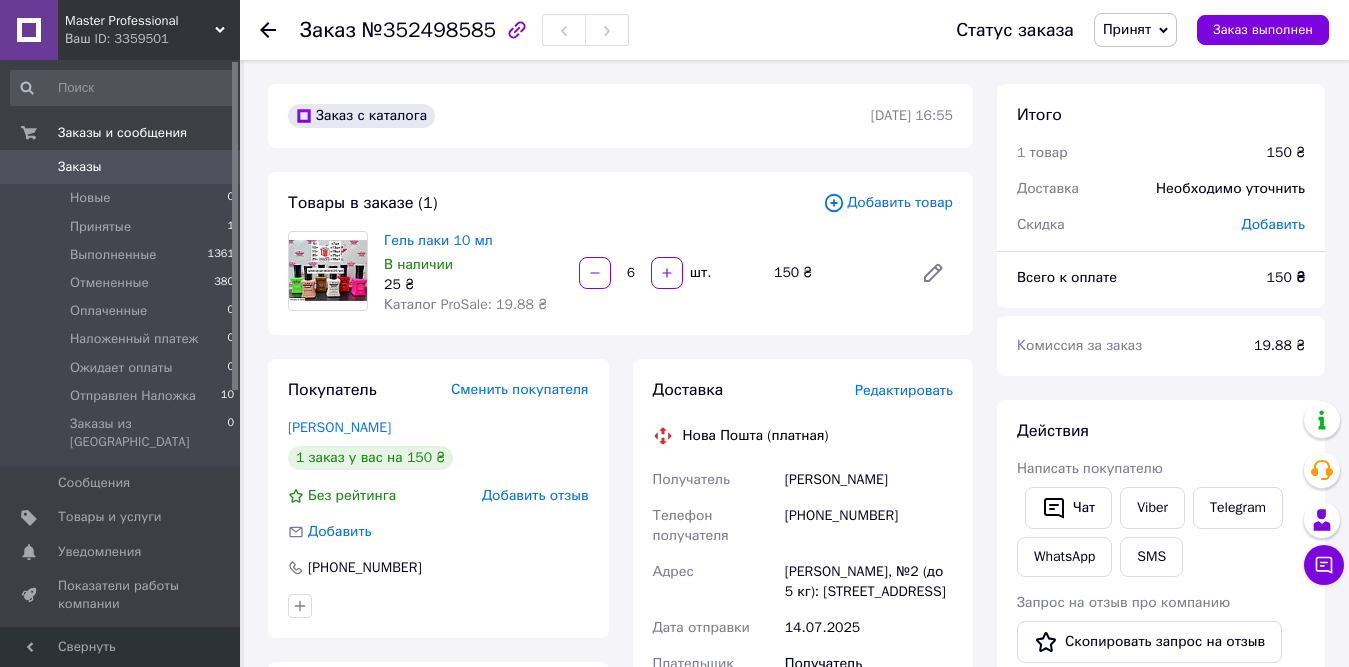 click at bounding box center [328, 270] 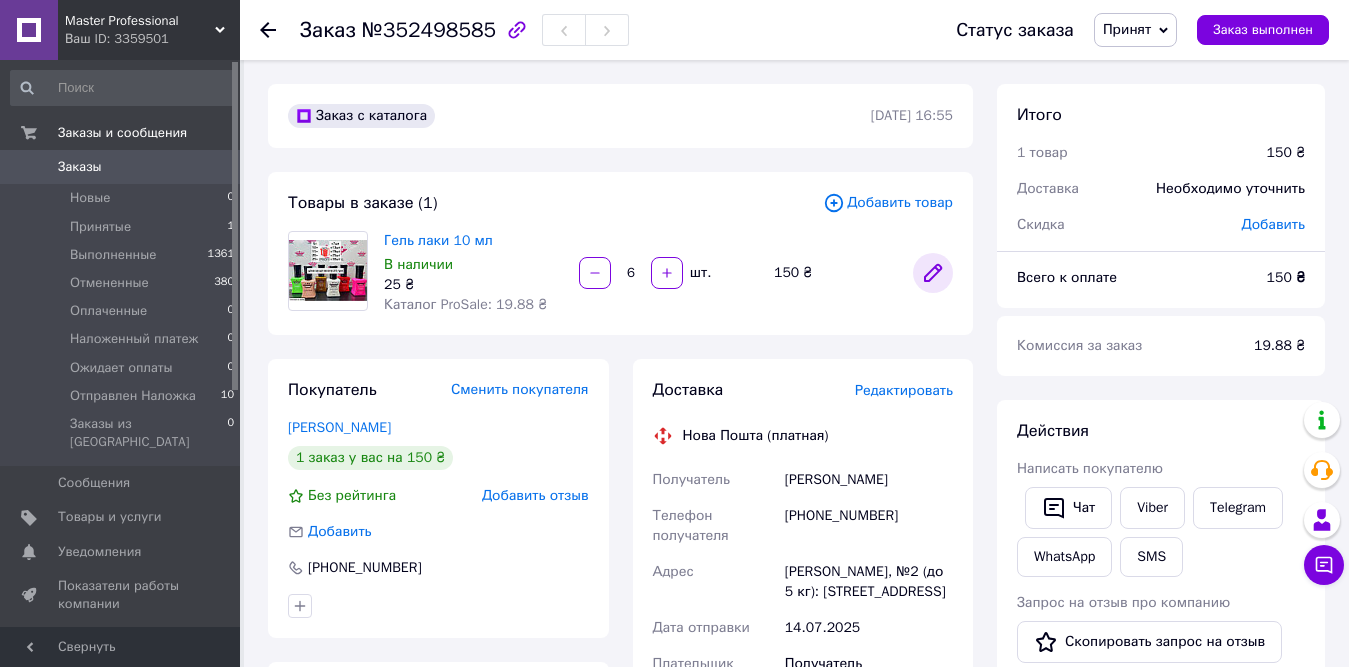 click at bounding box center (933, 273) 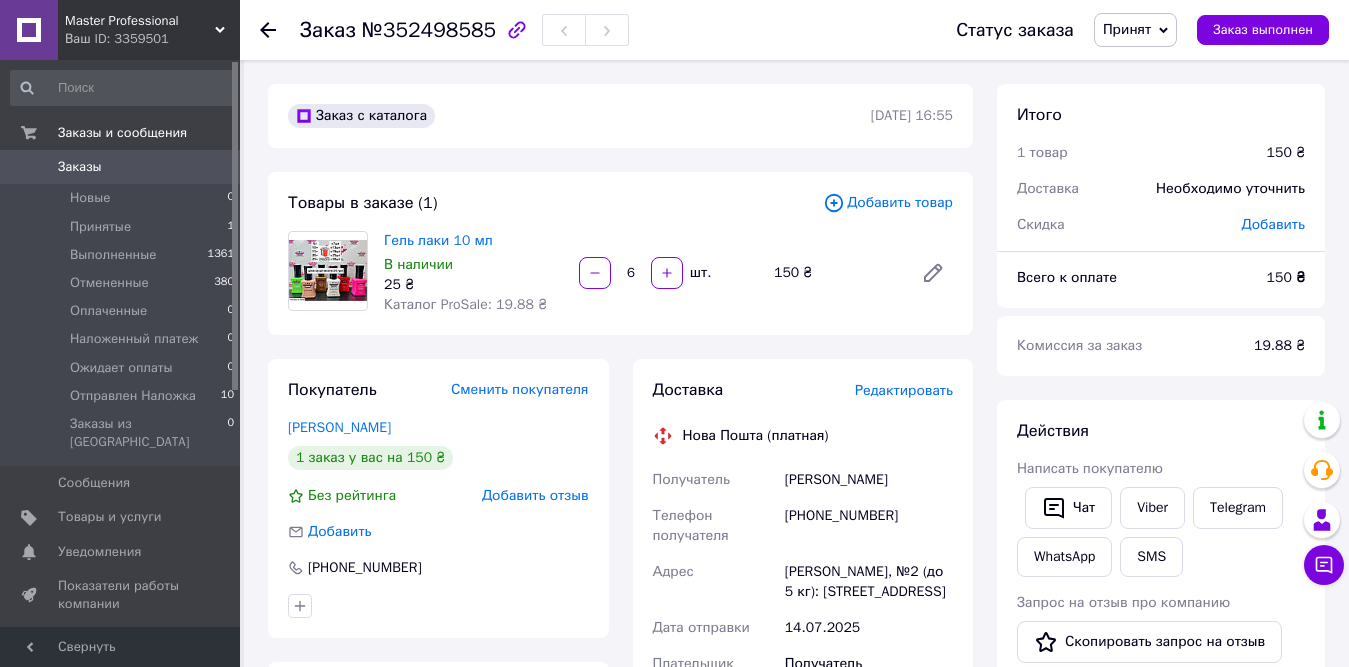 click at bounding box center [268, 30] 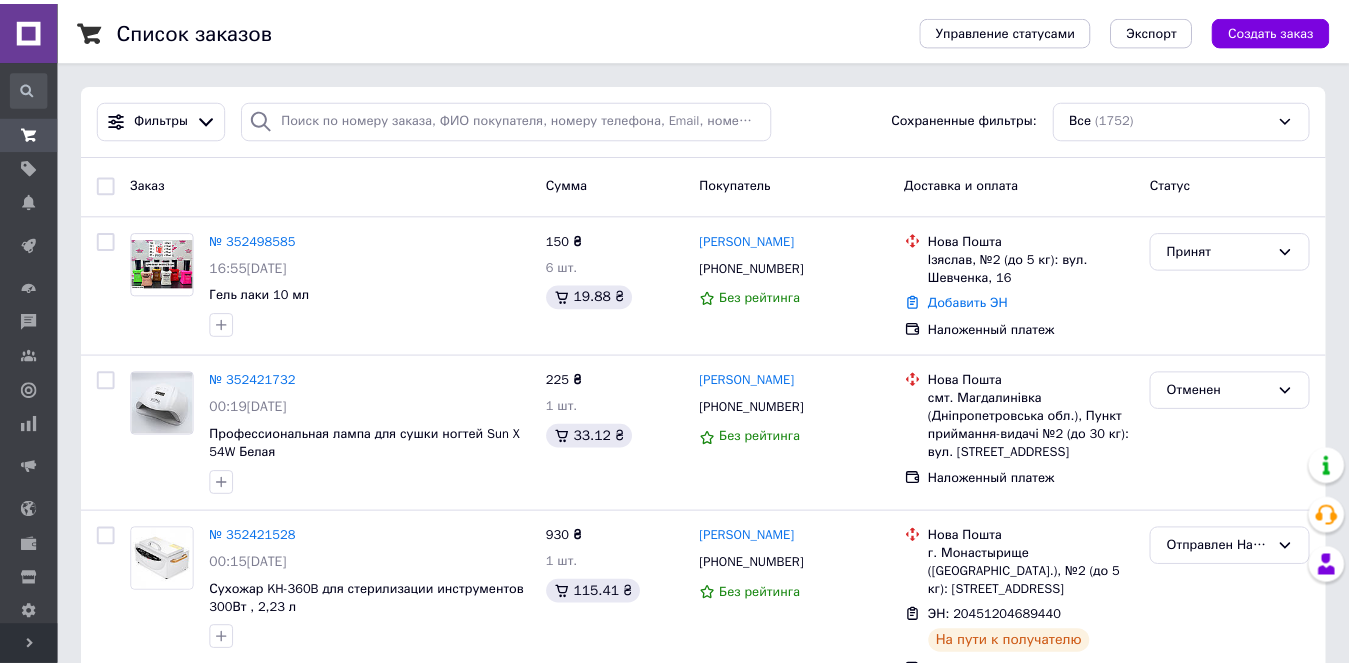 scroll, scrollTop: 0, scrollLeft: 0, axis: both 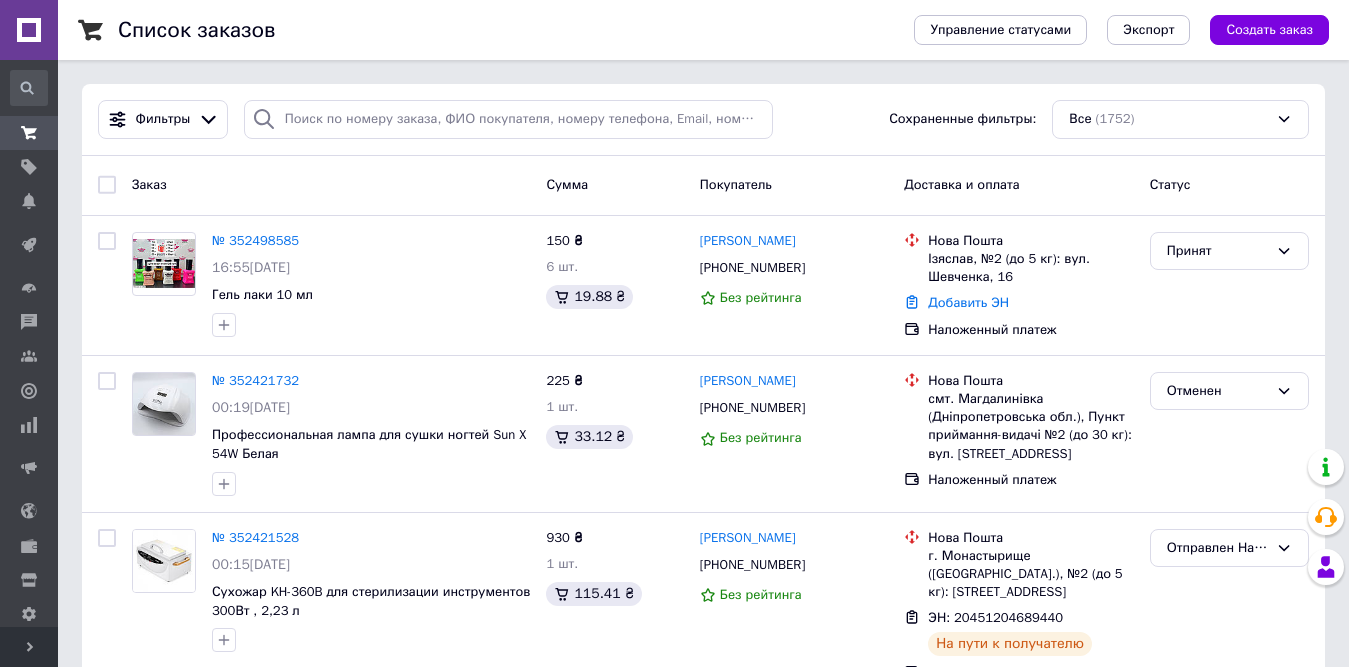 click on "Развернуть" at bounding box center [29, 647] 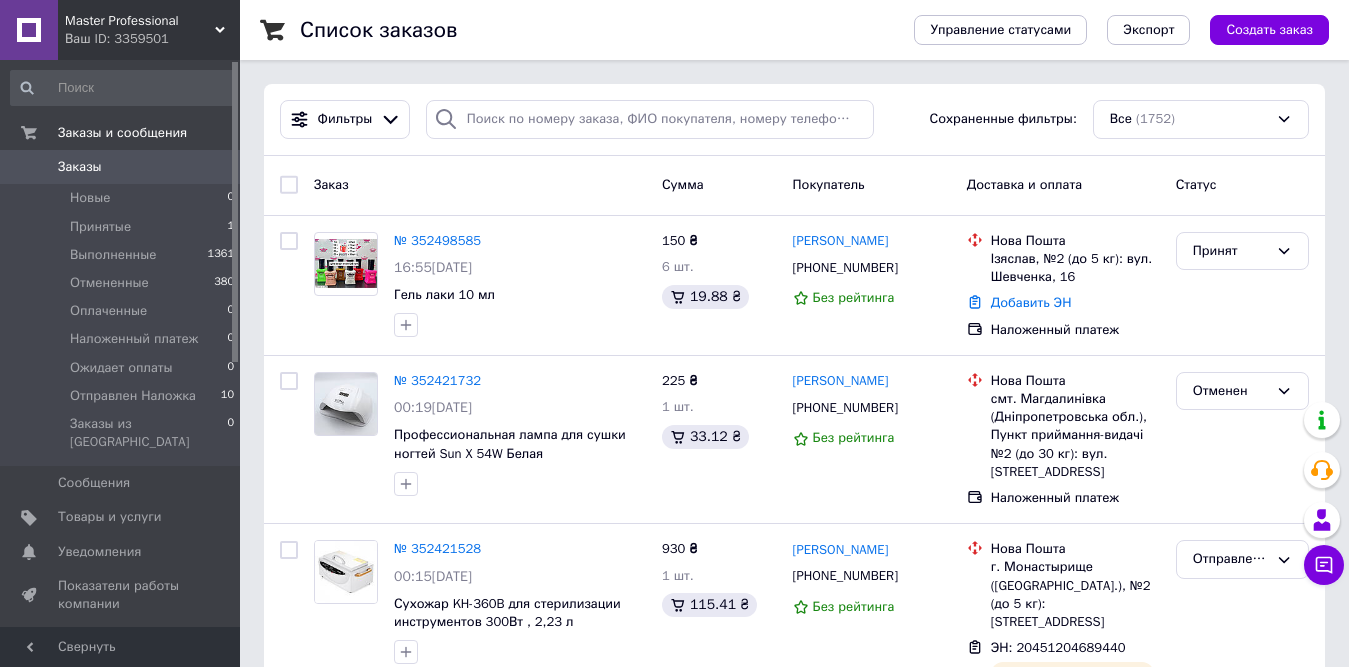 scroll, scrollTop: 0, scrollLeft: 0, axis: both 